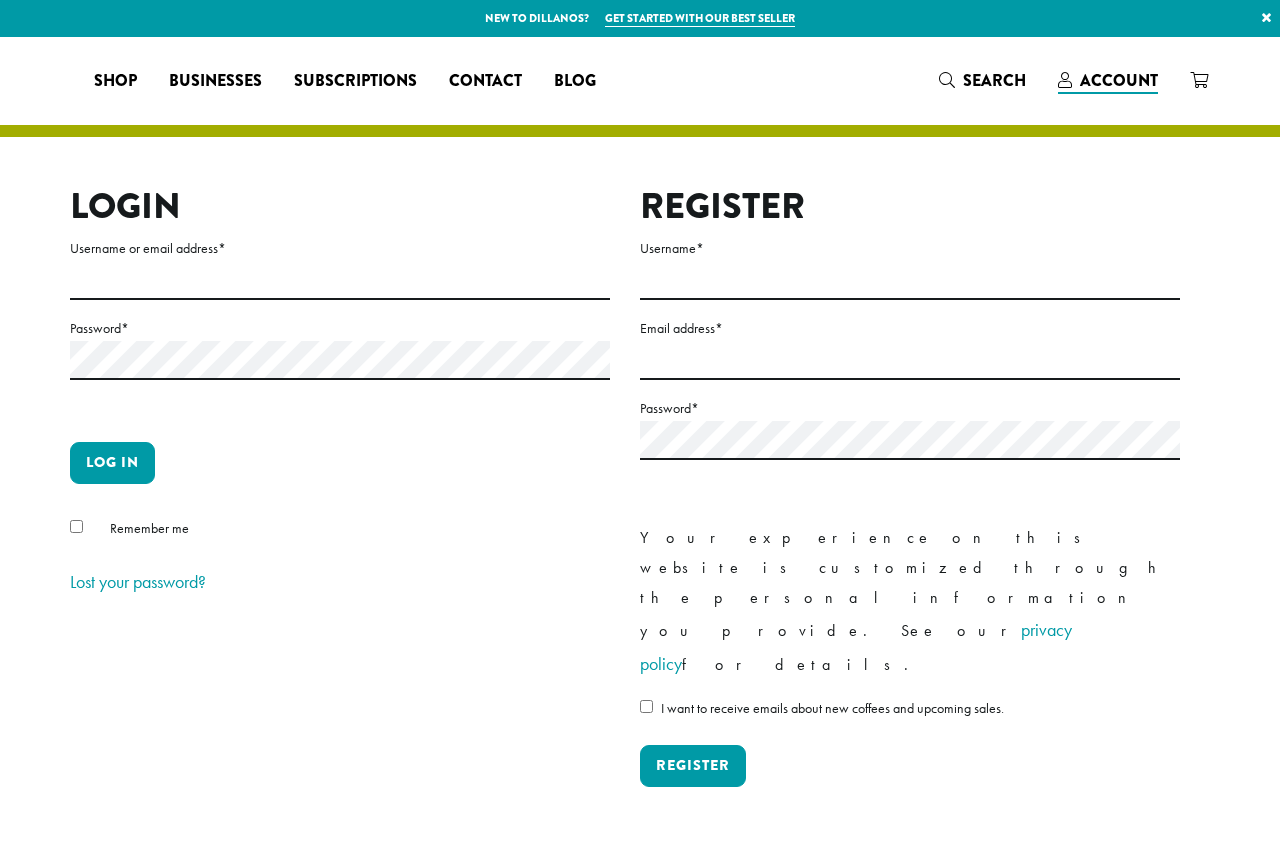 click on "Username or email address  *" at bounding box center (340, 280) 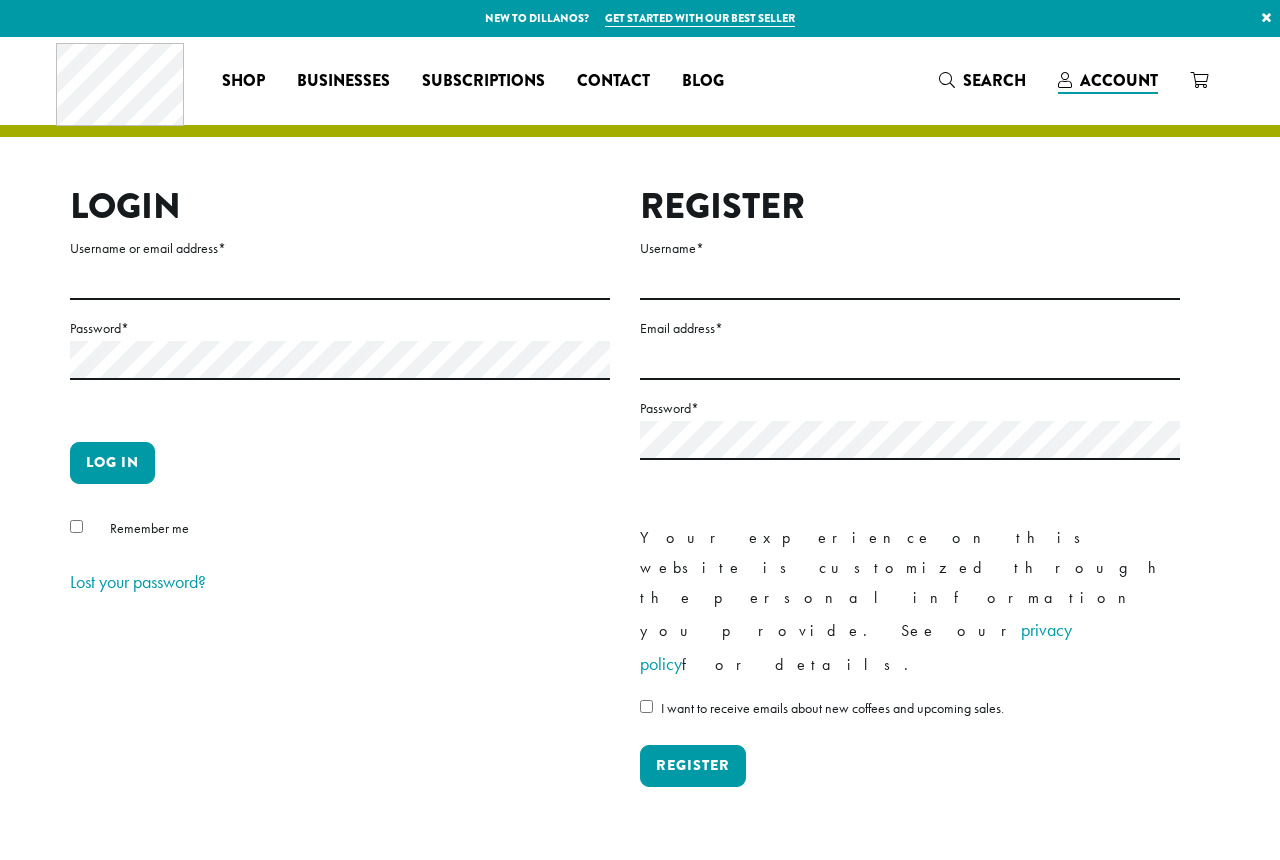 scroll, scrollTop: 0, scrollLeft: 0, axis: both 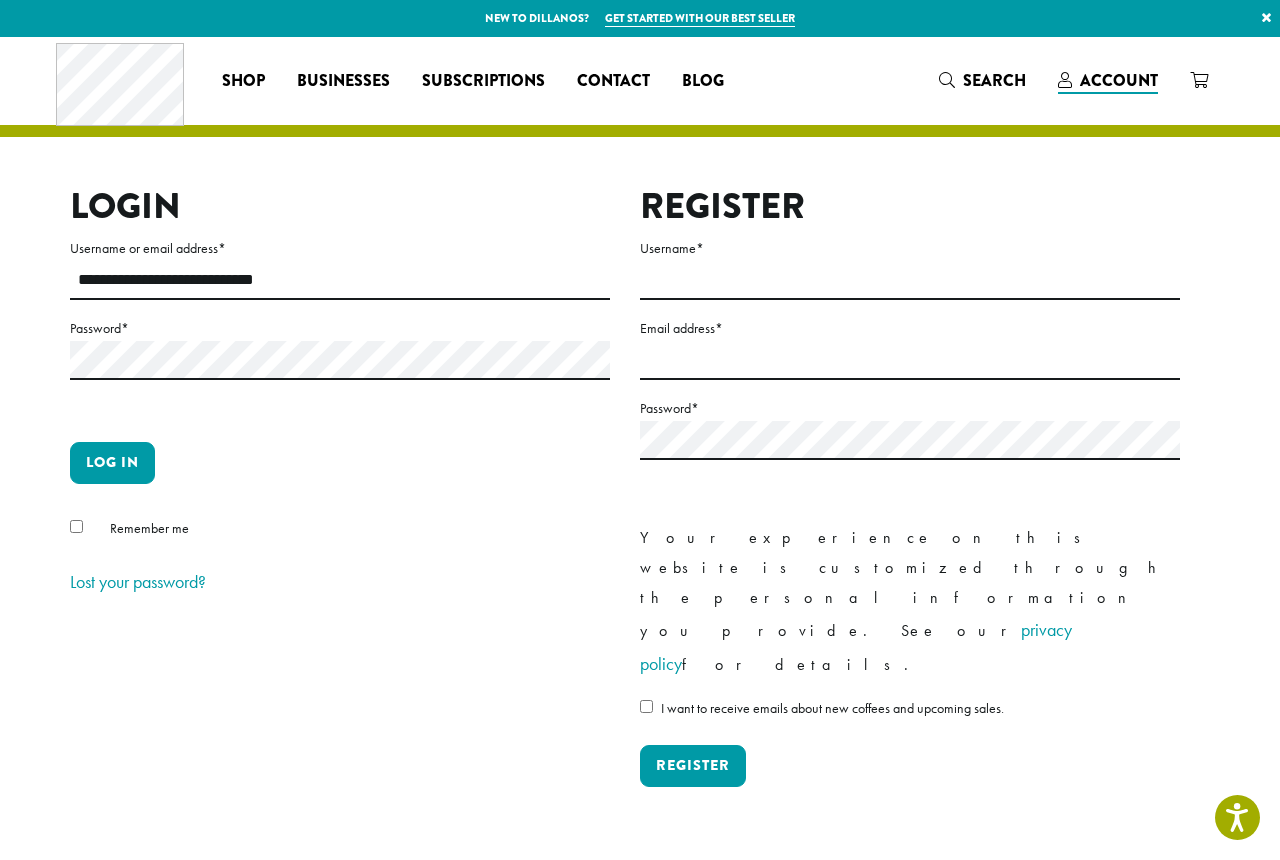 type on "**********" 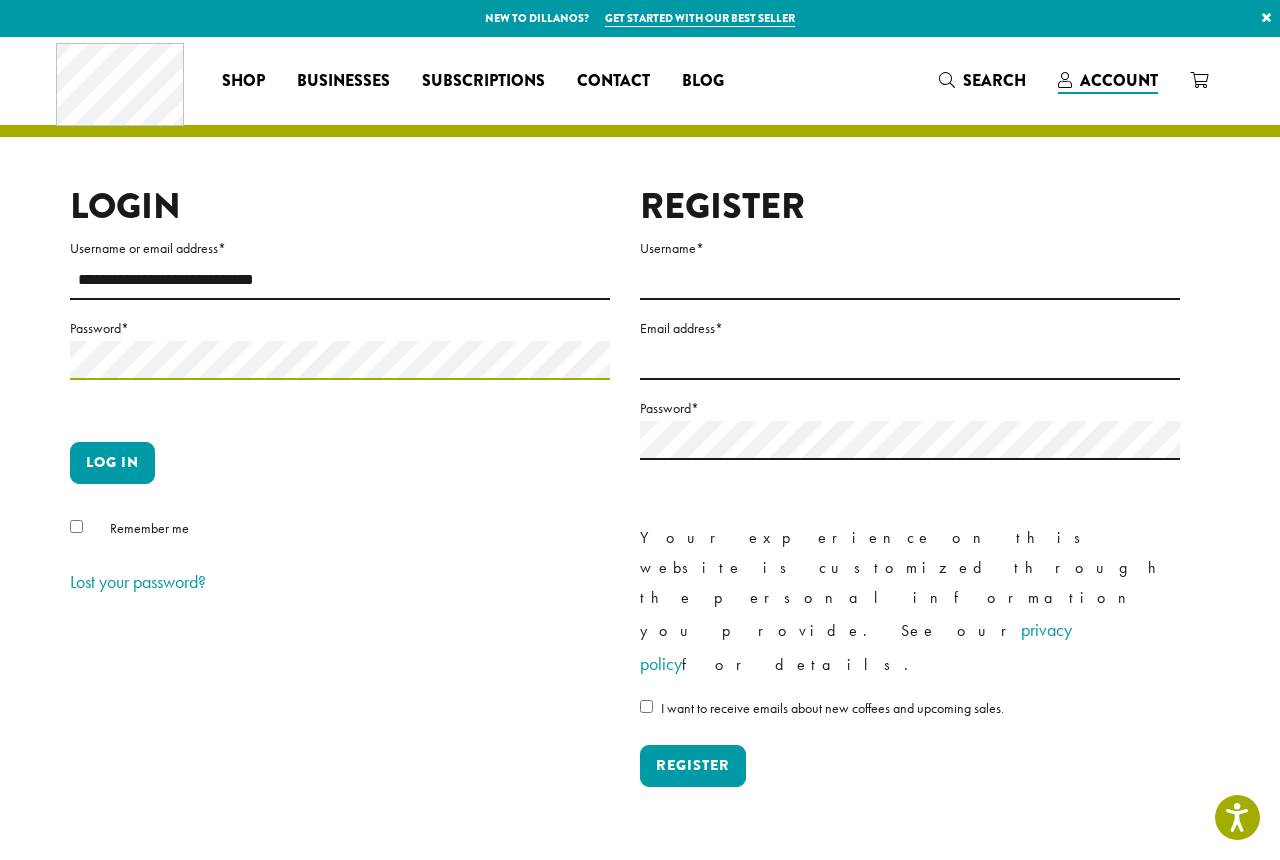 click on "Log in" at bounding box center (112, 463) 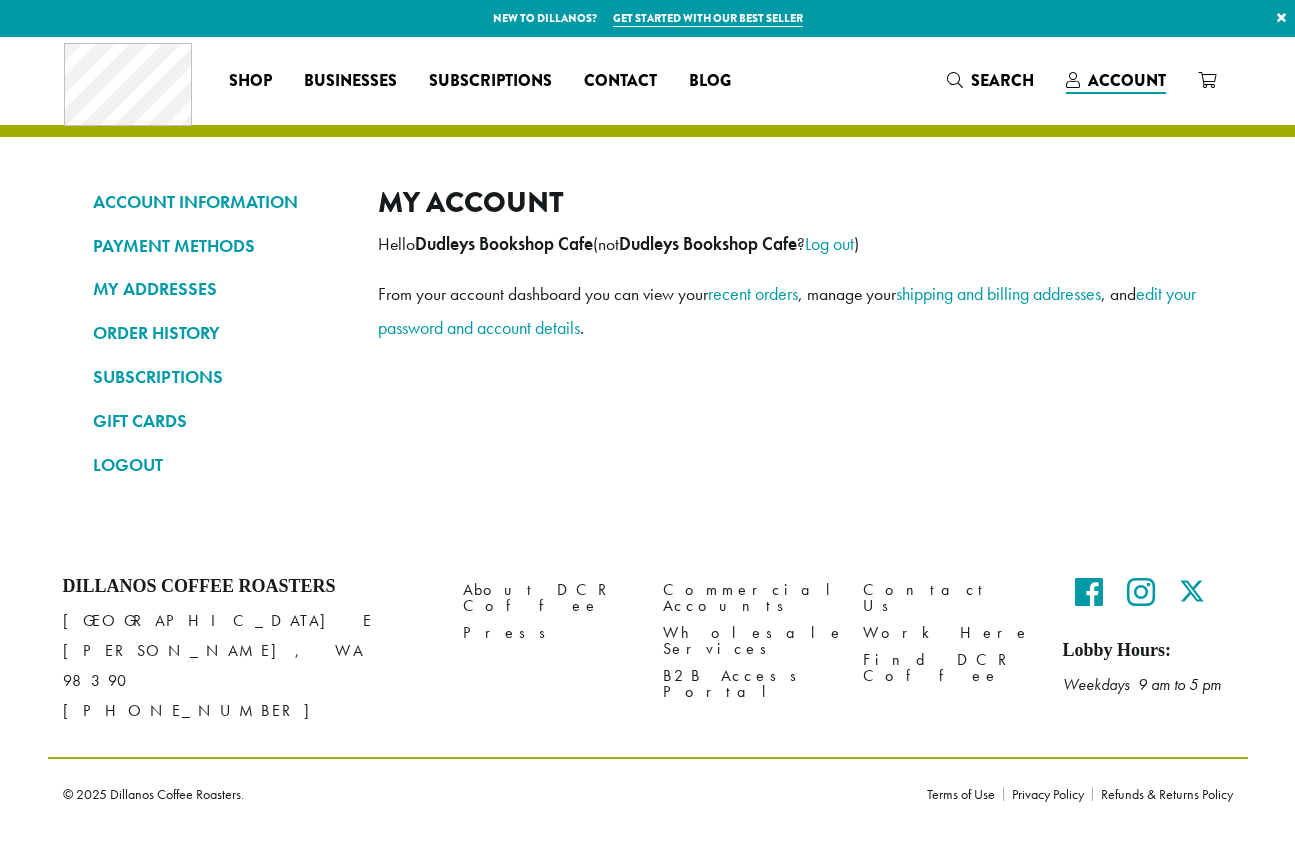 scroll, scrollTop: 0, scrollLeft: 0, axis: both 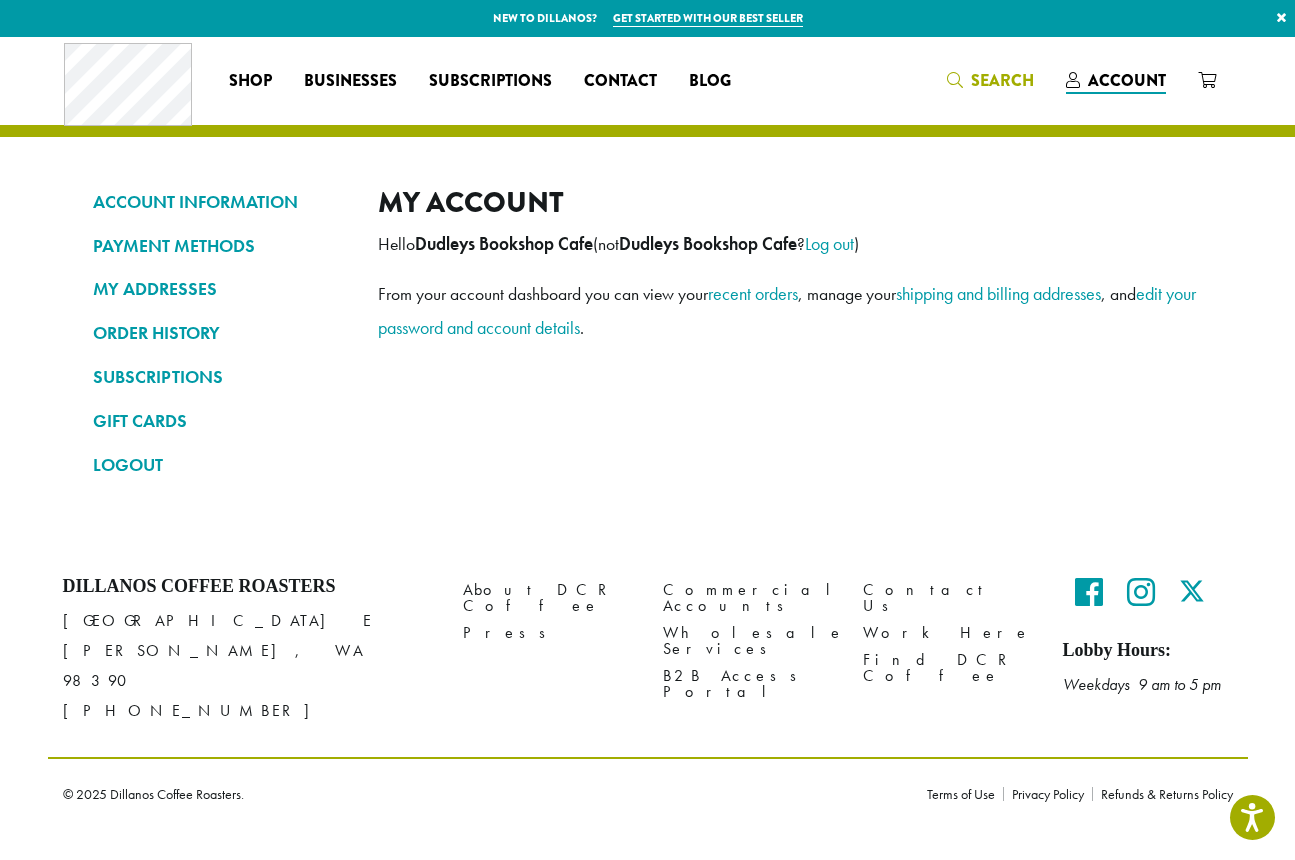 click on "Search" at bounding box center [990, 80] 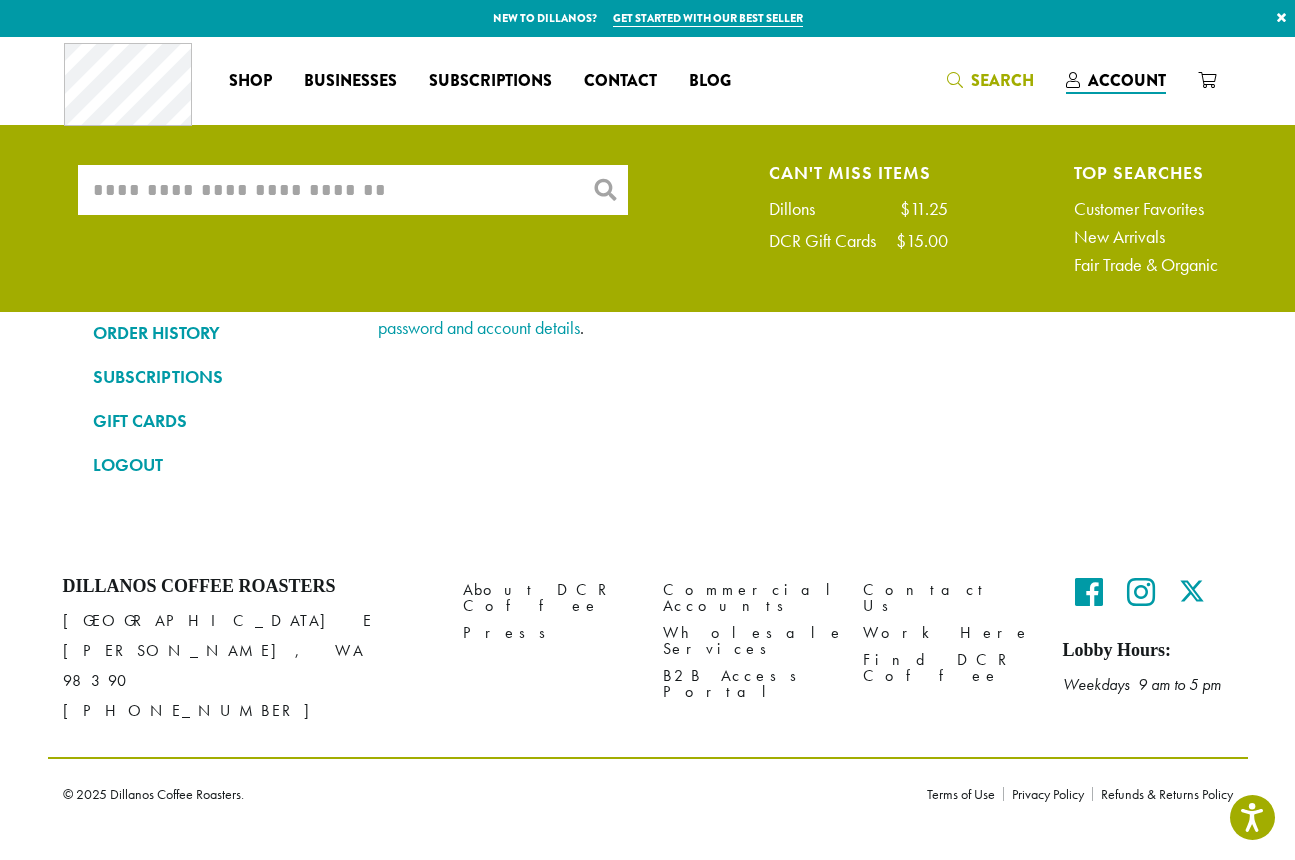click on "What are you searching for?" at bounding box center (353, 190) 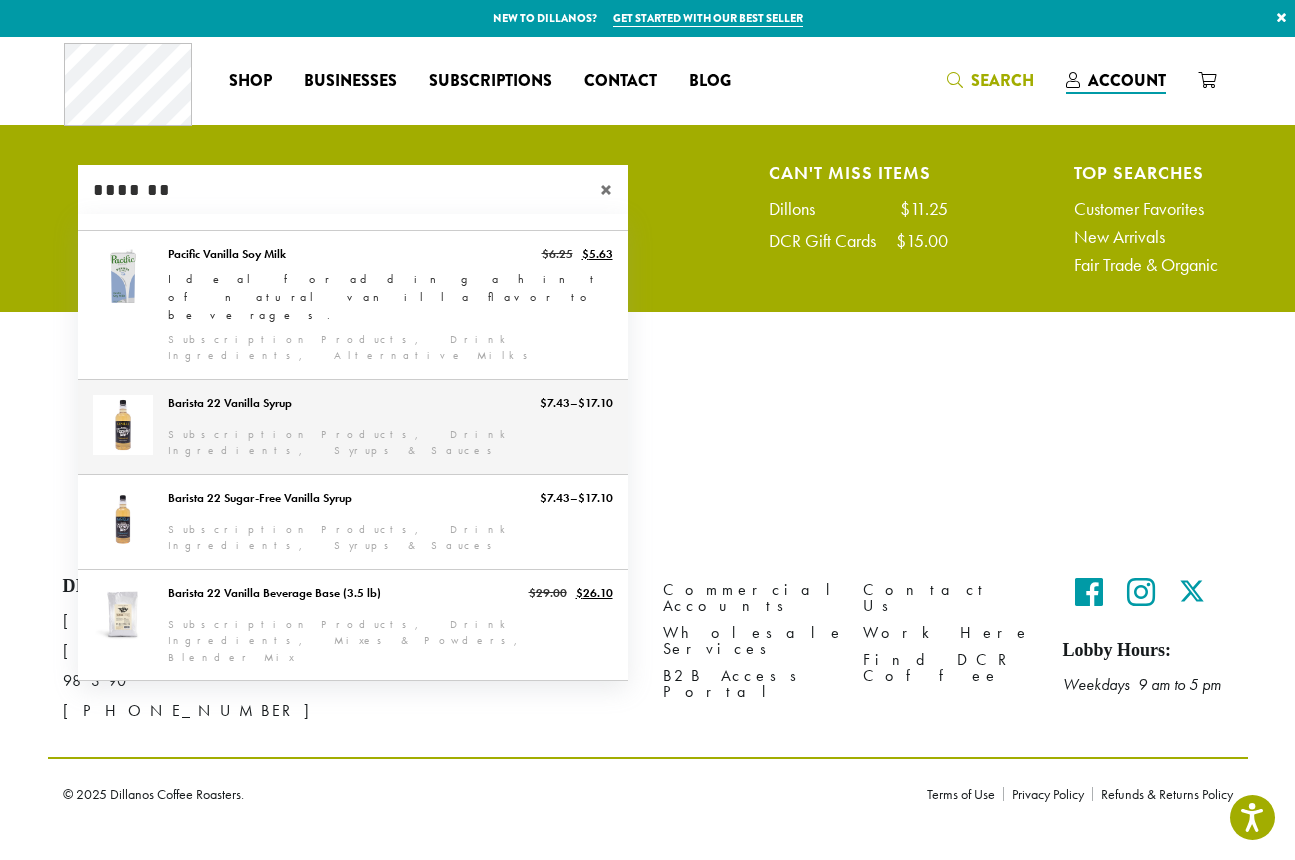 type on "*******" 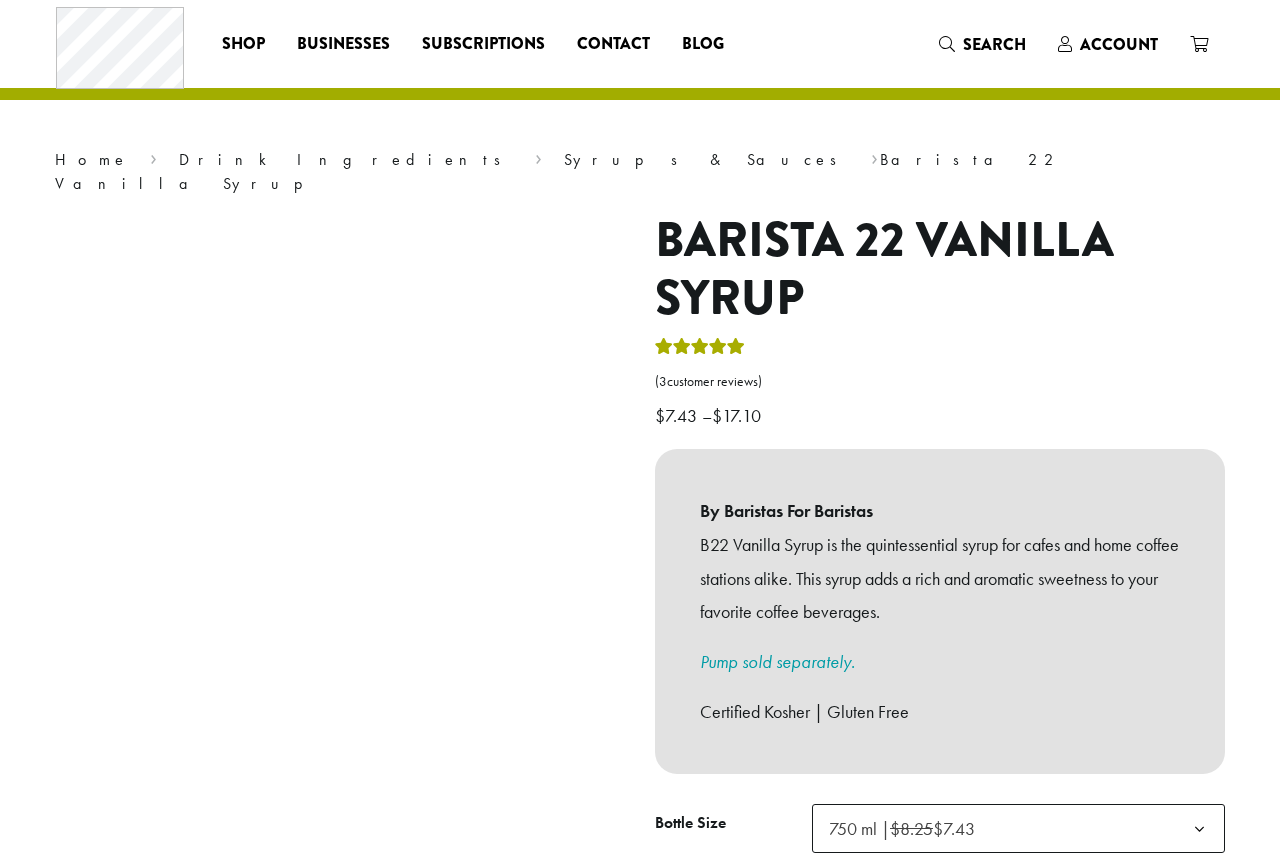scroll, scrollTop: 0, scrollLeft: 0, axis: both 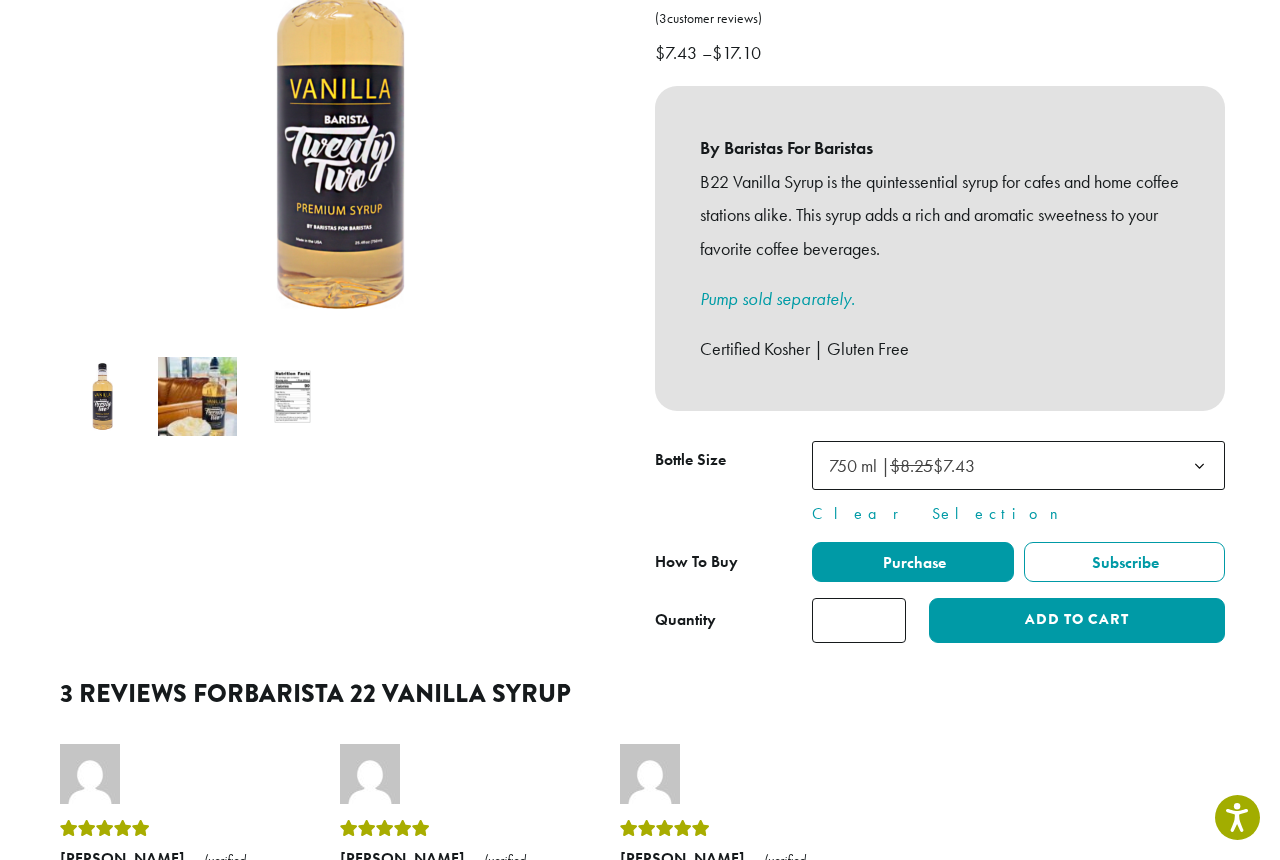 type on "*" 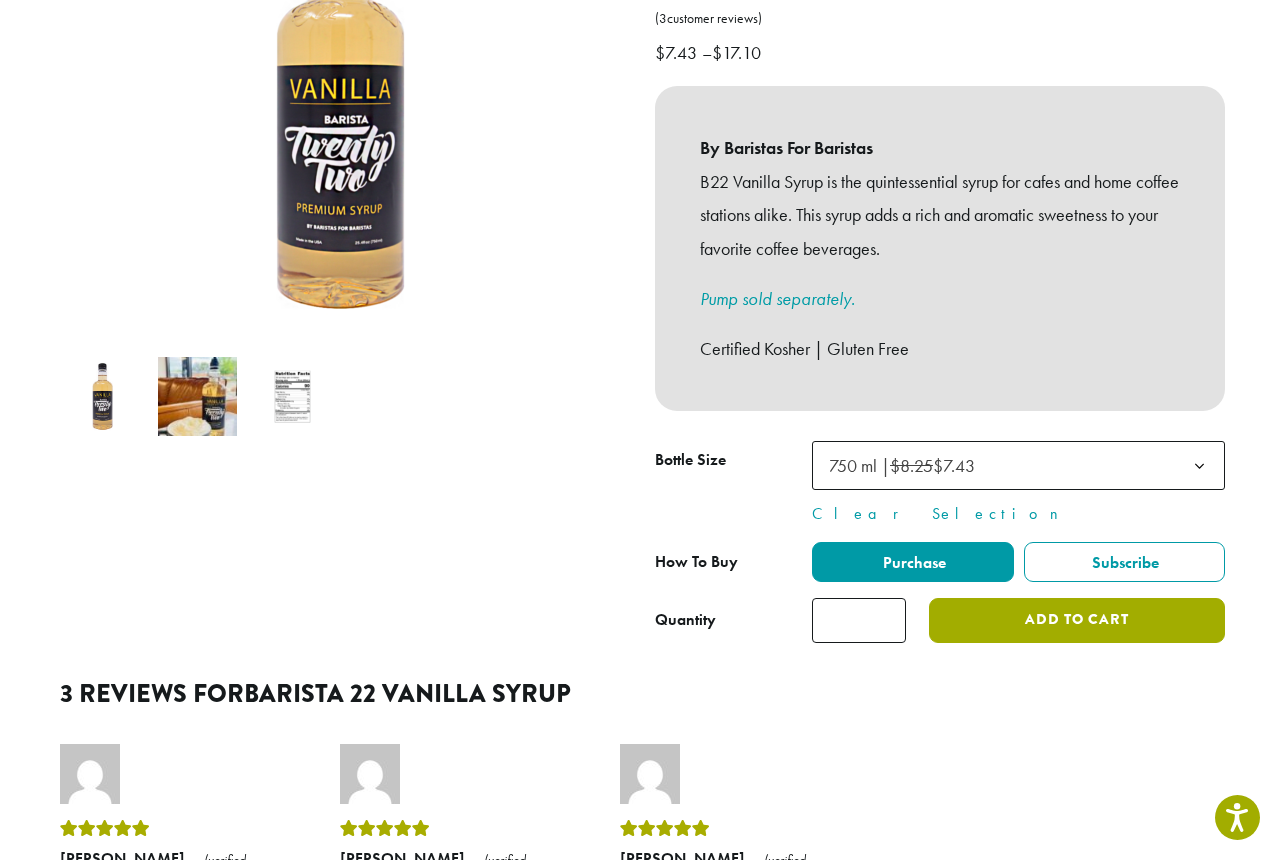 click on "Add to cart" 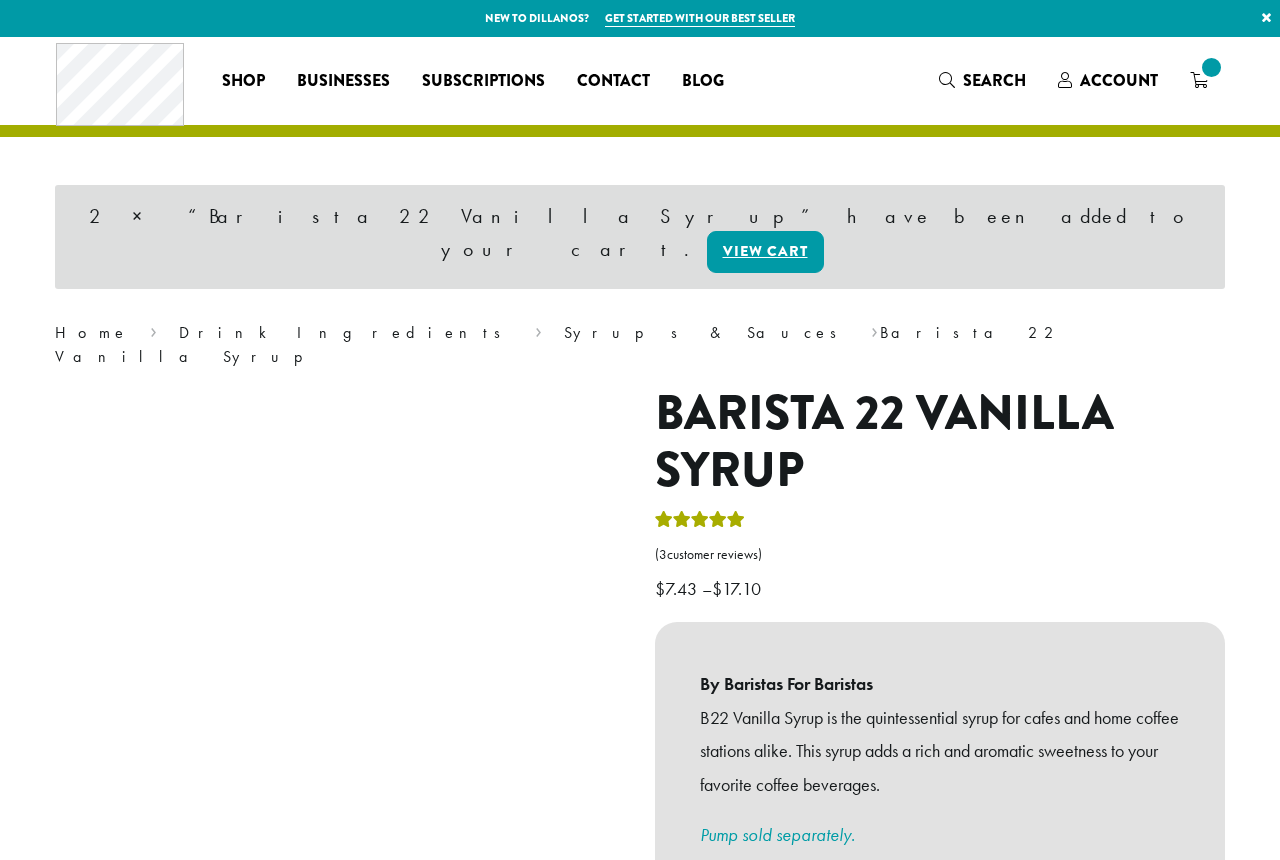 scroll, scrollTop: 0, scrollLeft: 0, axis: both 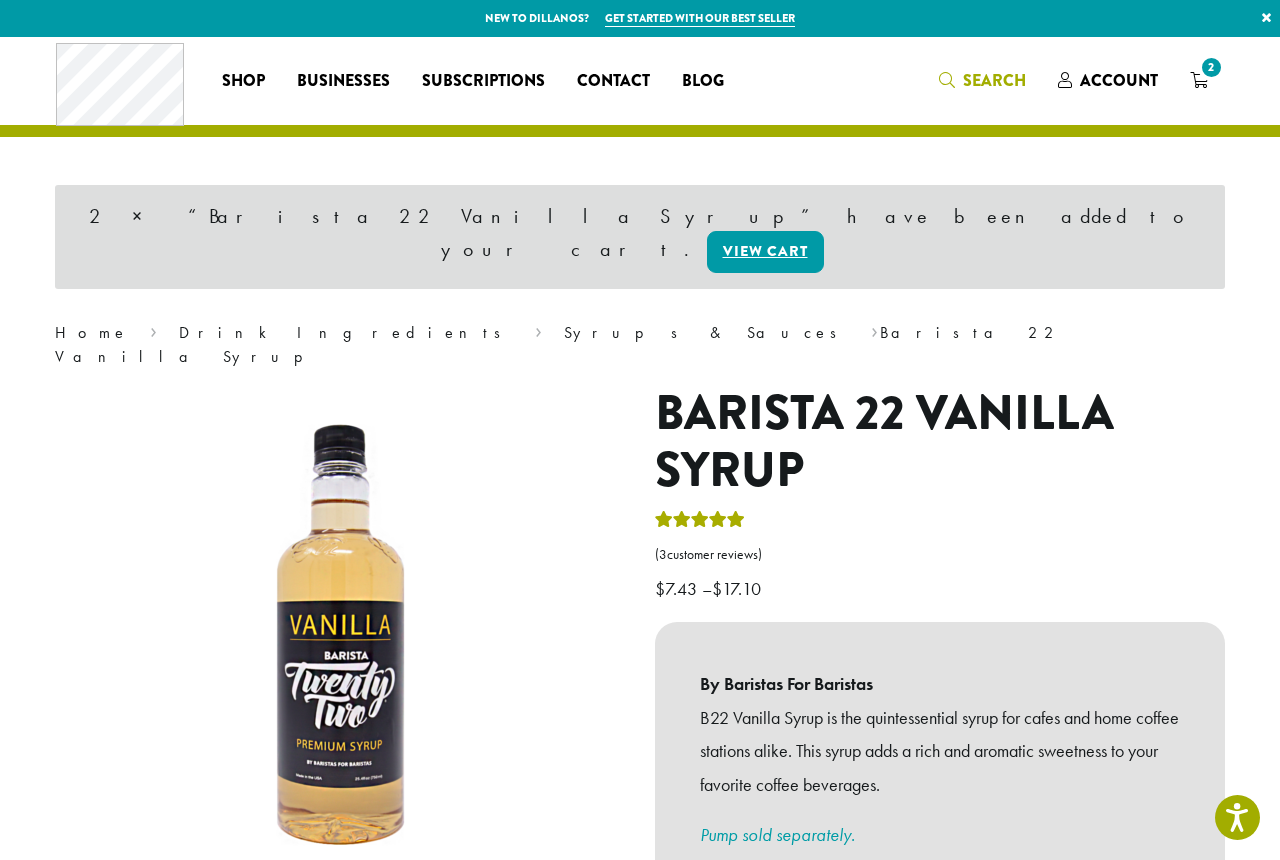 click on "Search" at bounding box center [994, 80] 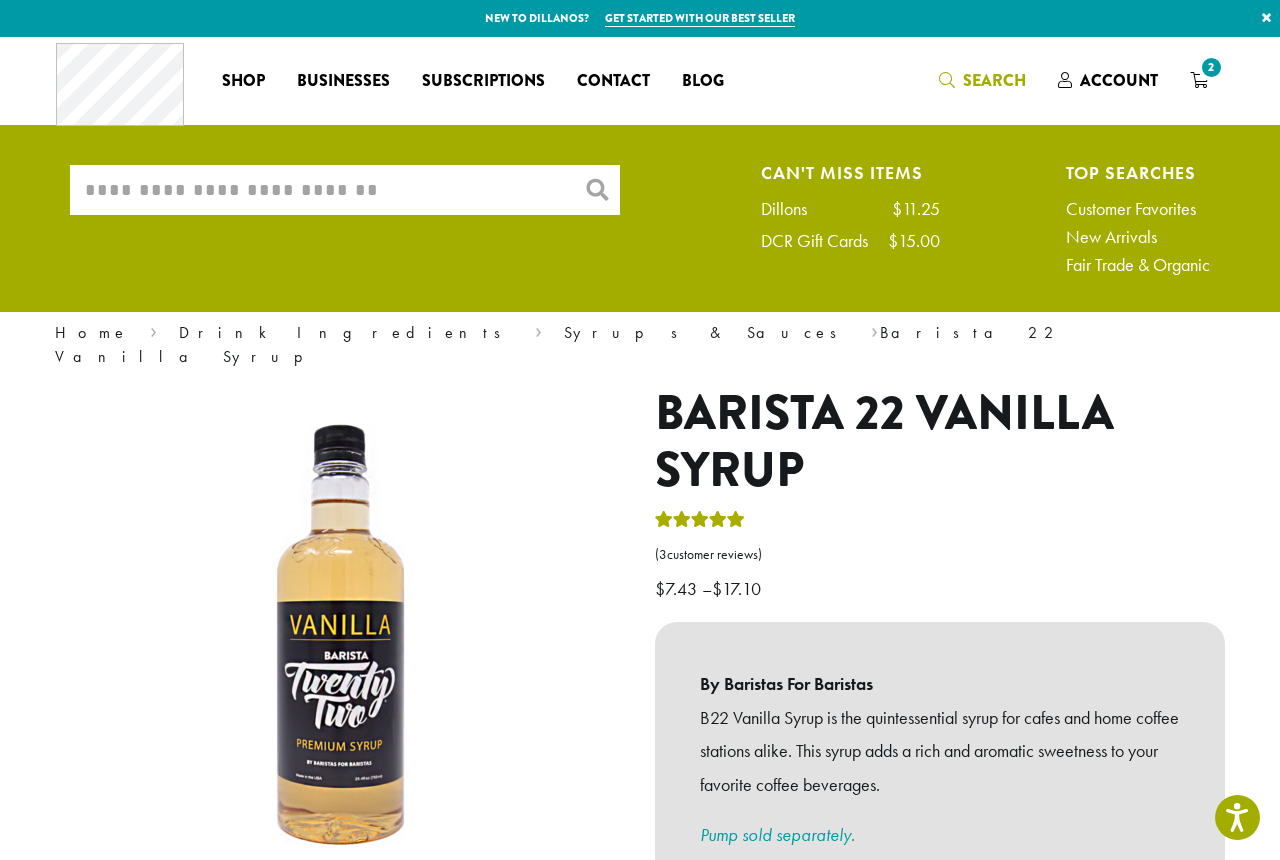 click on "What are you searching for?" at bounding box center [345, 190] 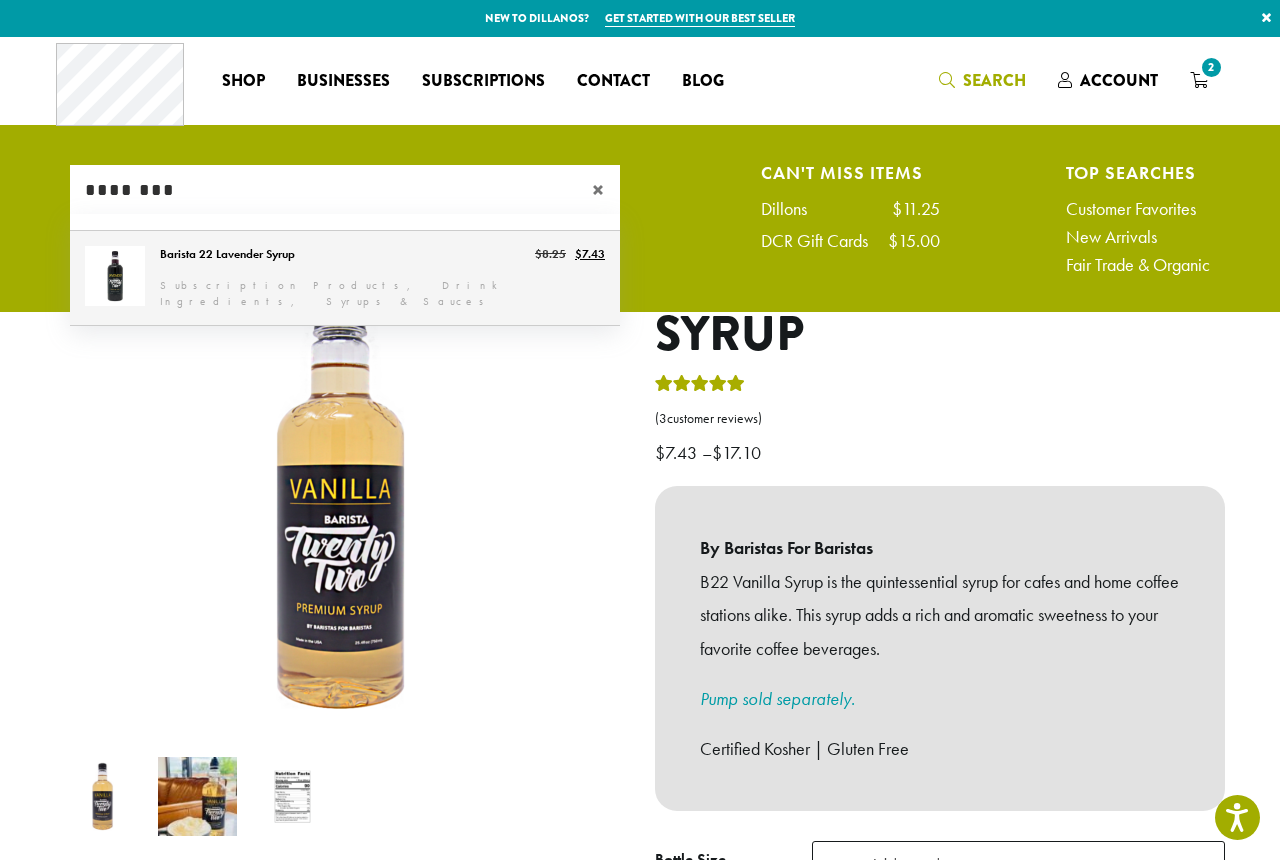 type on "********" 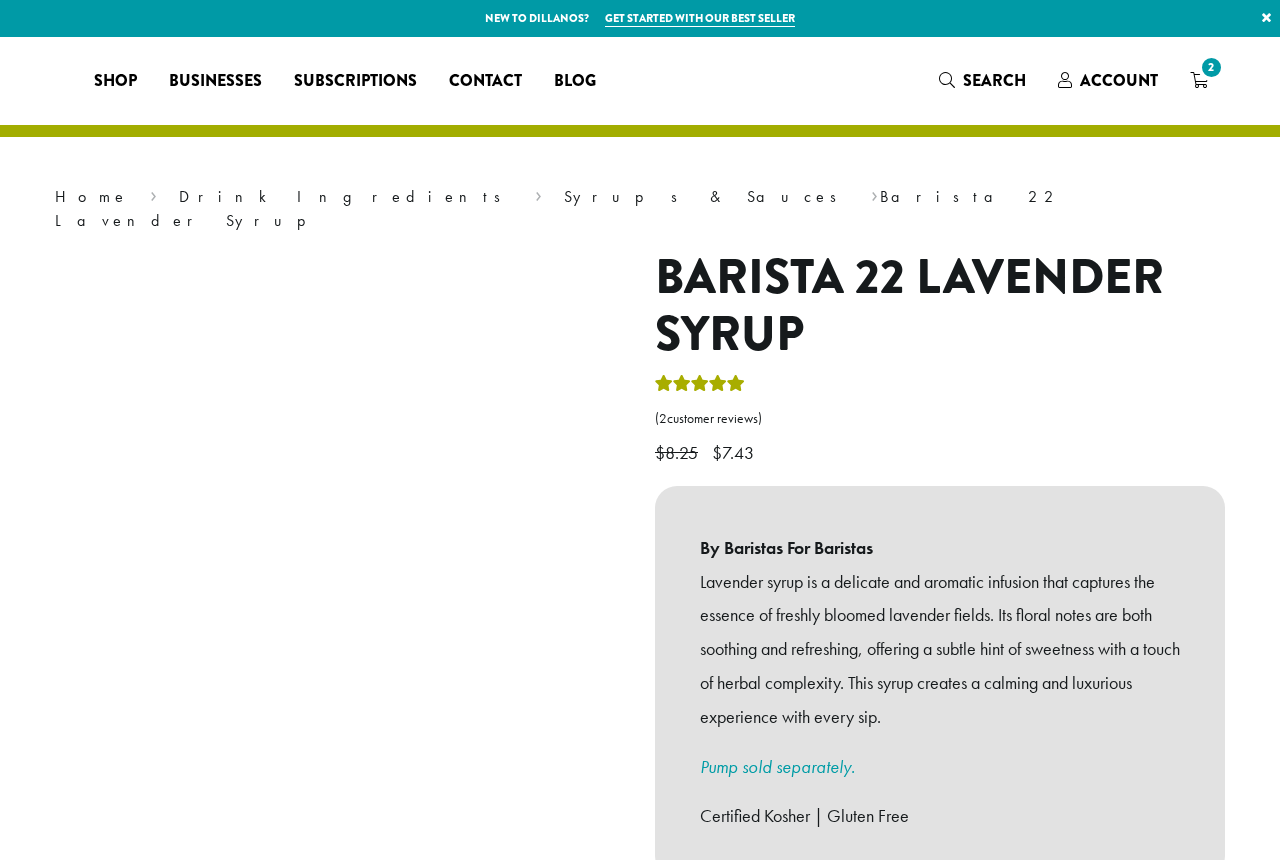 scroll, scrollTop: 0, scrollLeft: 0, axis: both 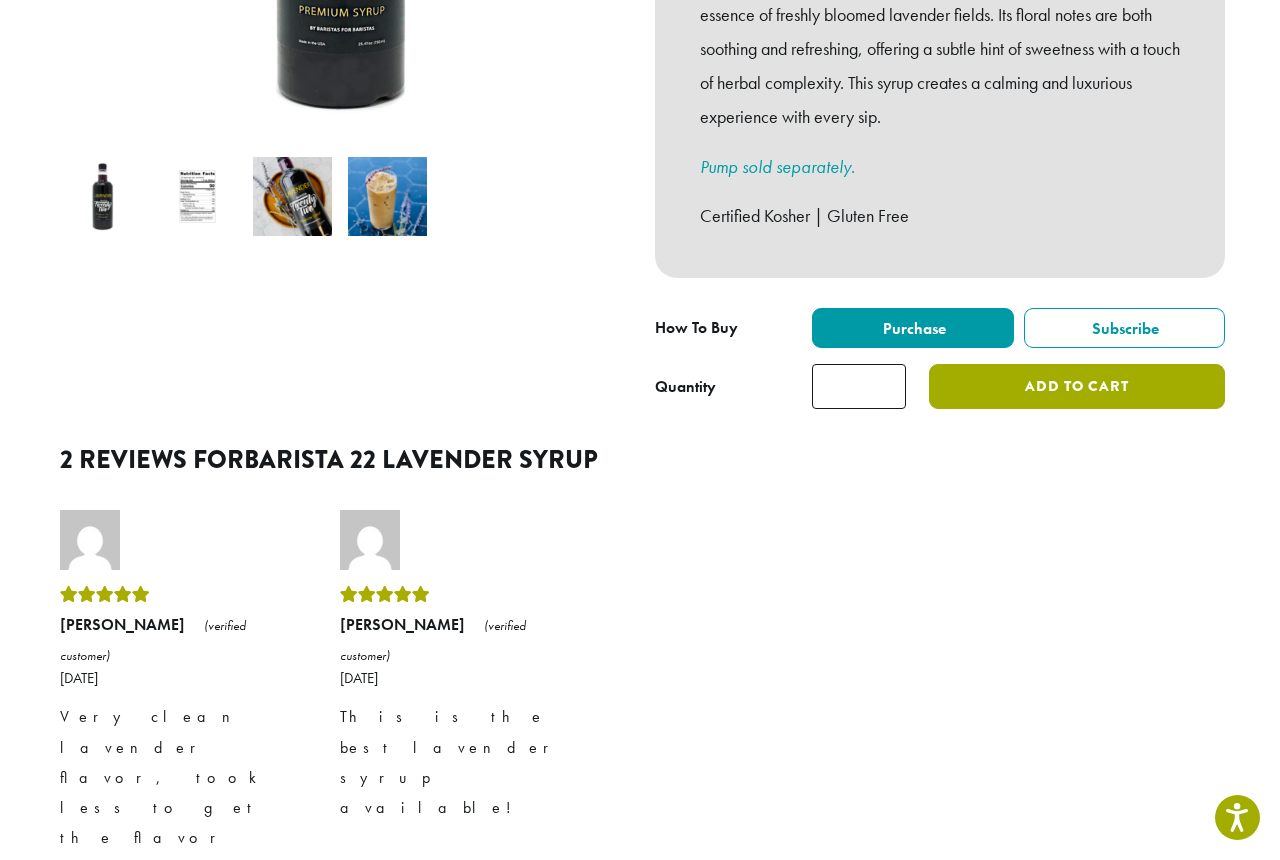 click on "Add to cart" at bounding box center (1077, 386) 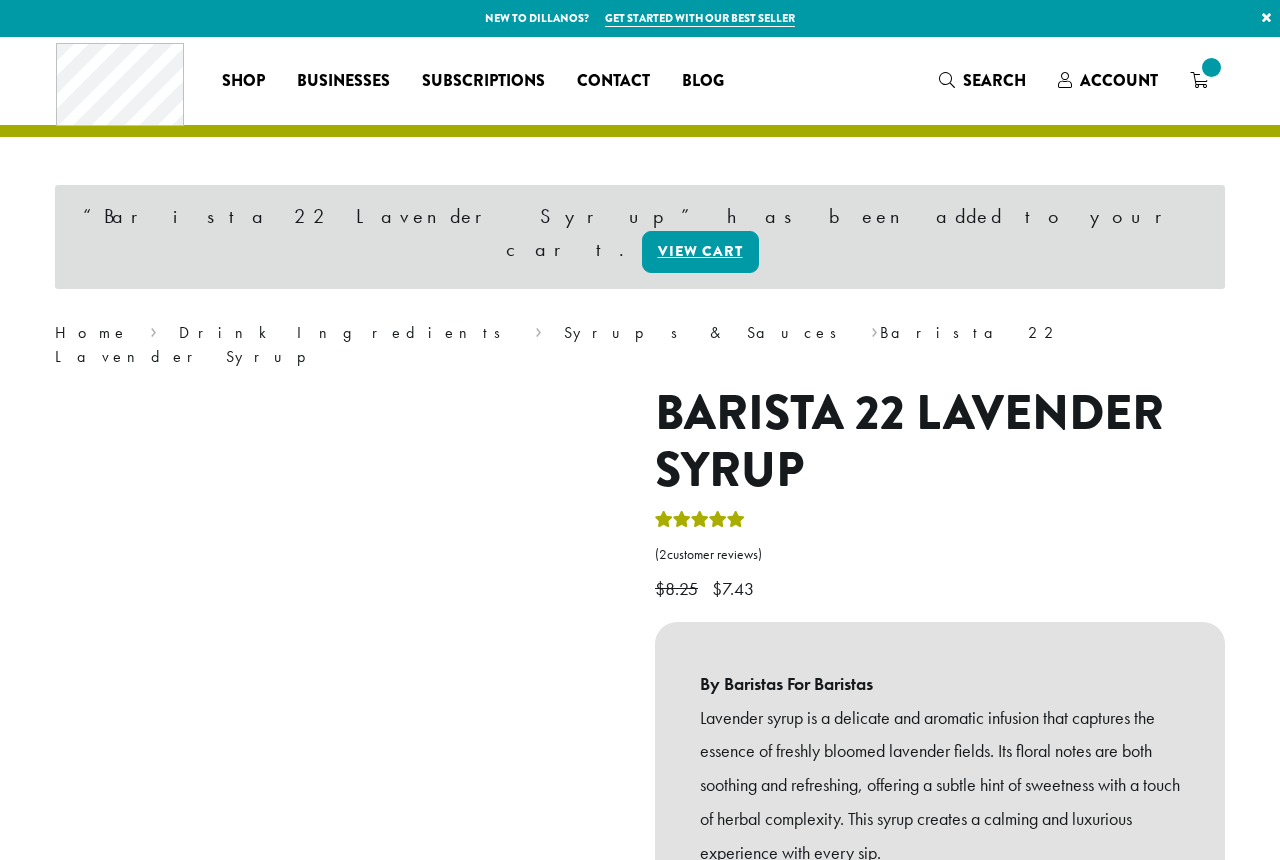 scroll, scrollTop: 0, scrollLeft: 0, axis: both 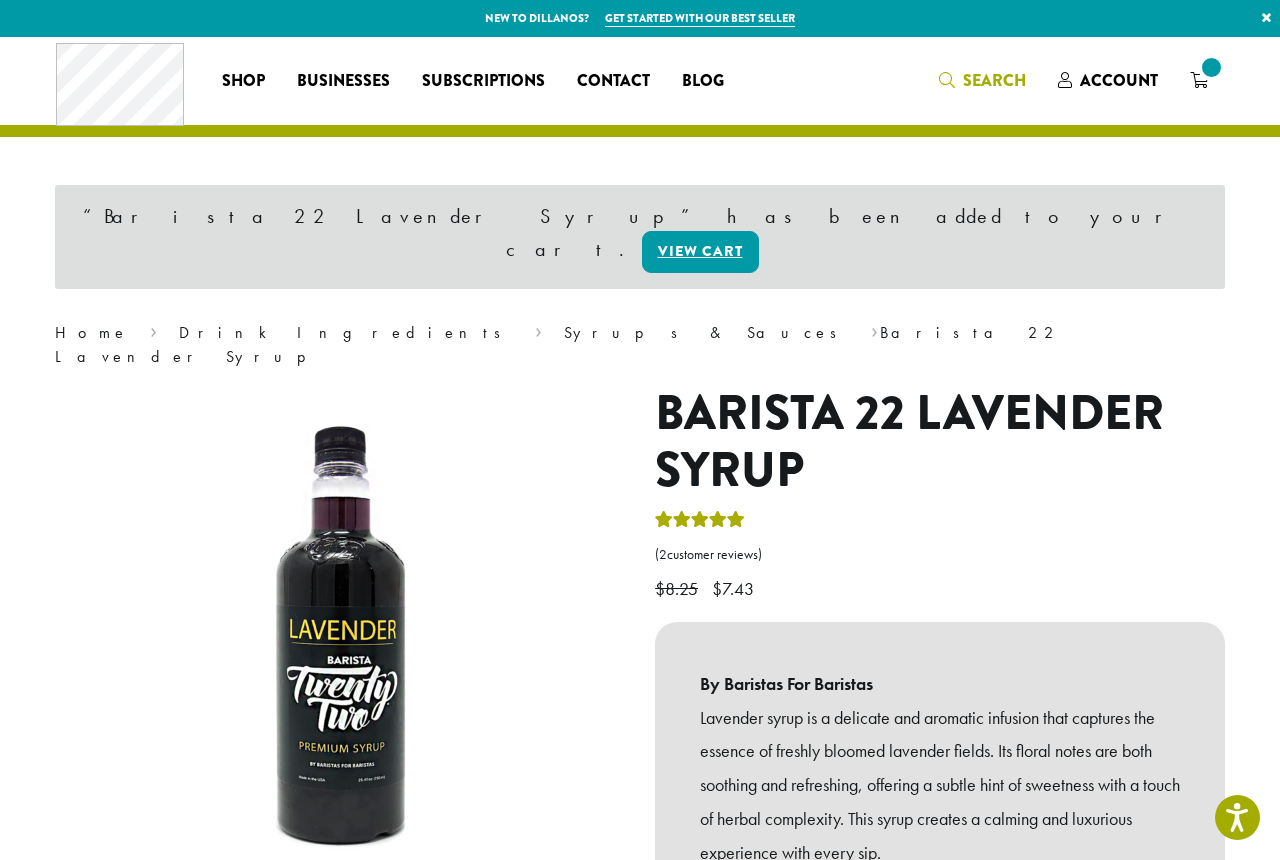 click on "Search" at bounding box center [994, 80] 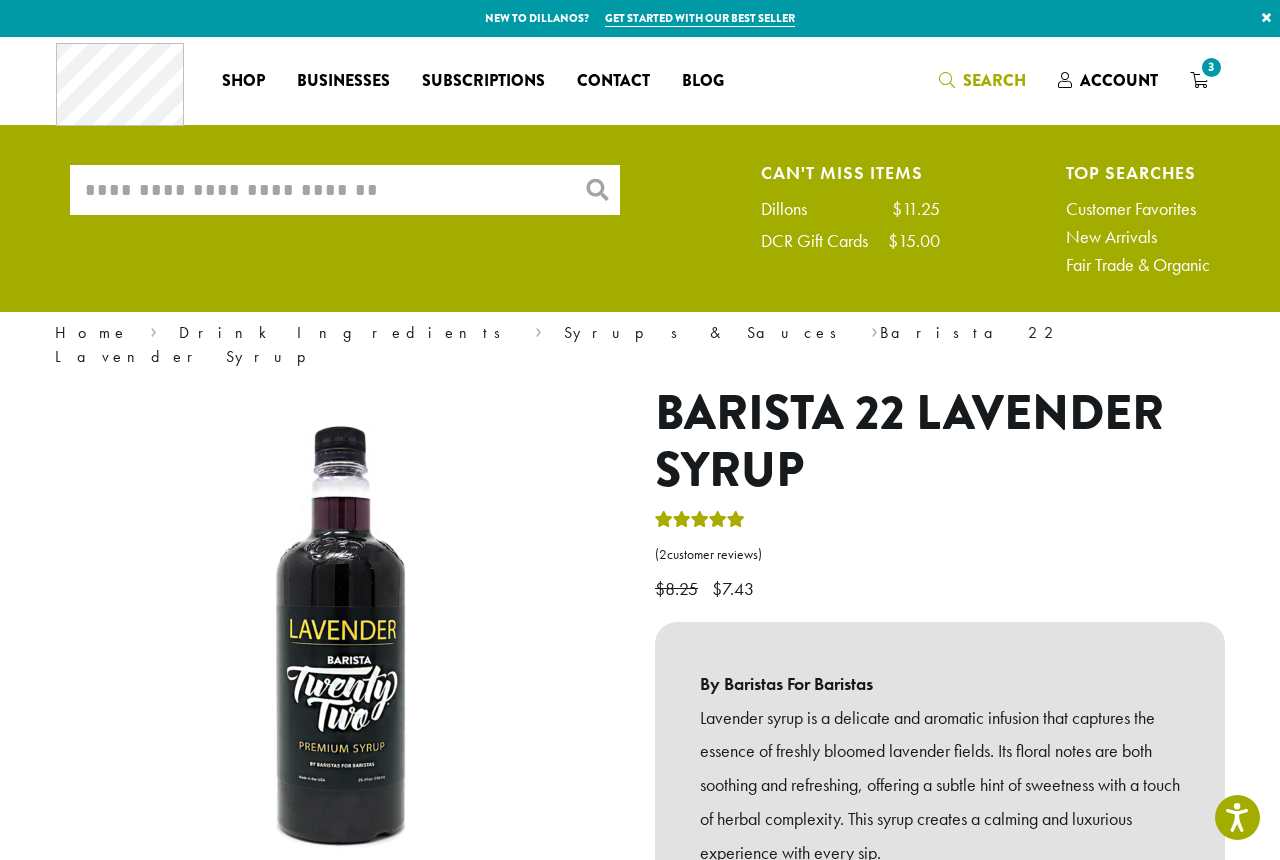 click on "What are you searching for?" at bounding box center (345, 190) 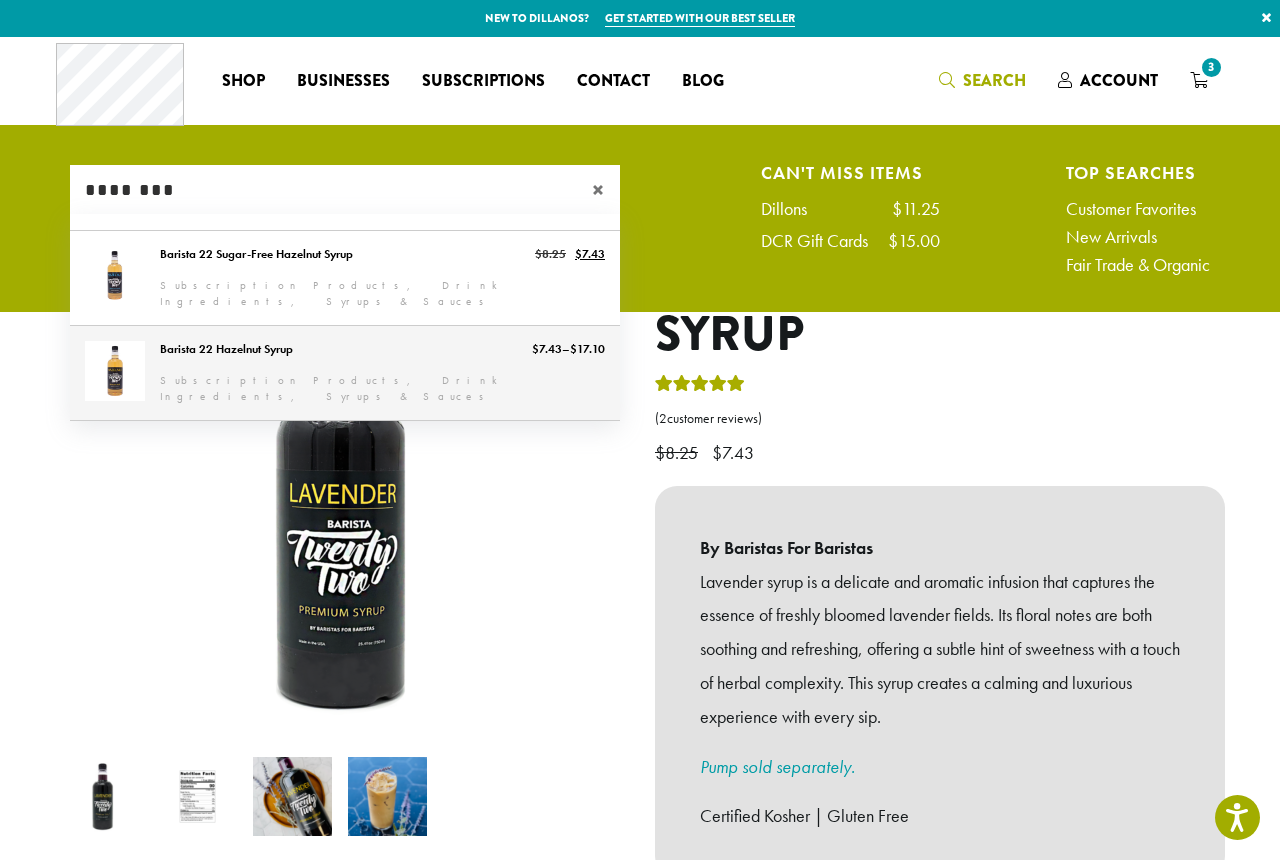 type on "********" 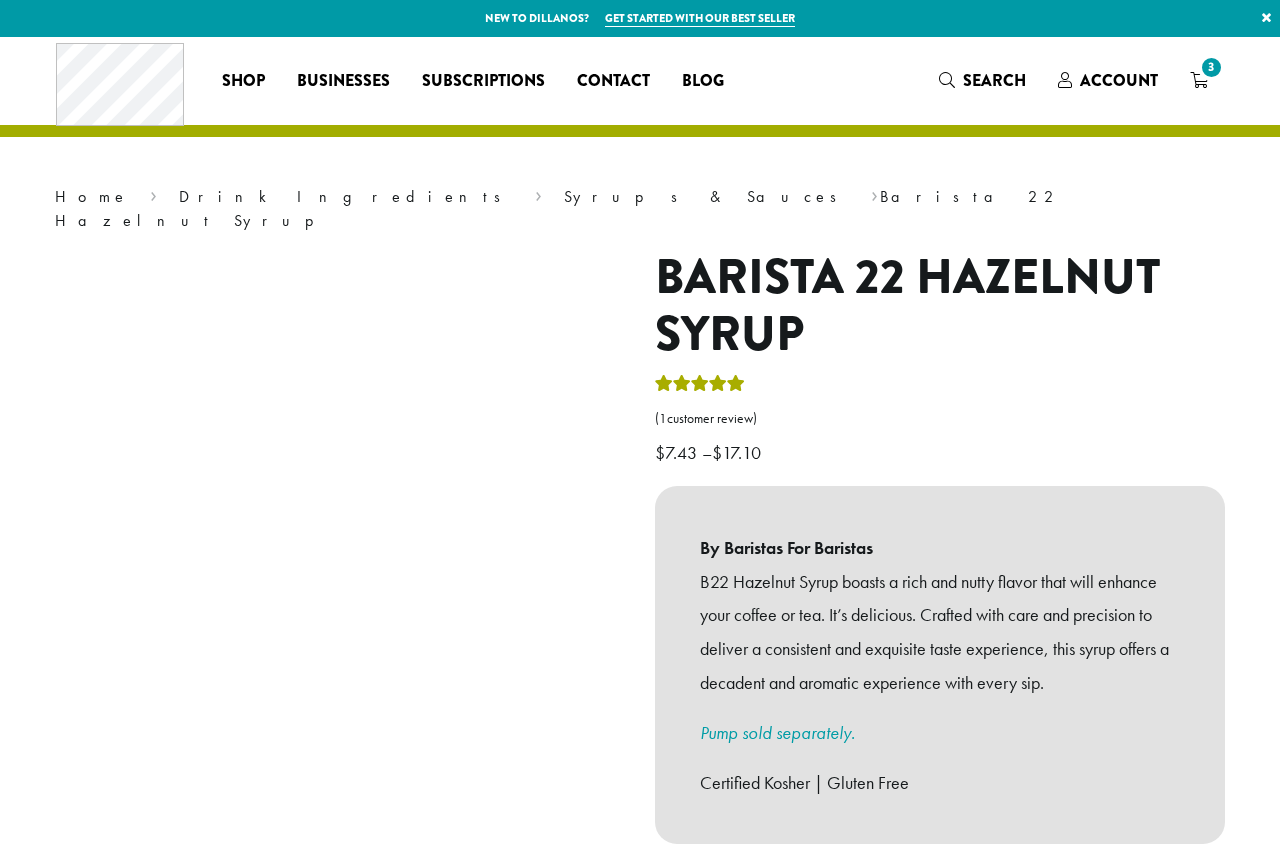 scroll, scrollTop: 0, scrollLeft: 0, axis: both 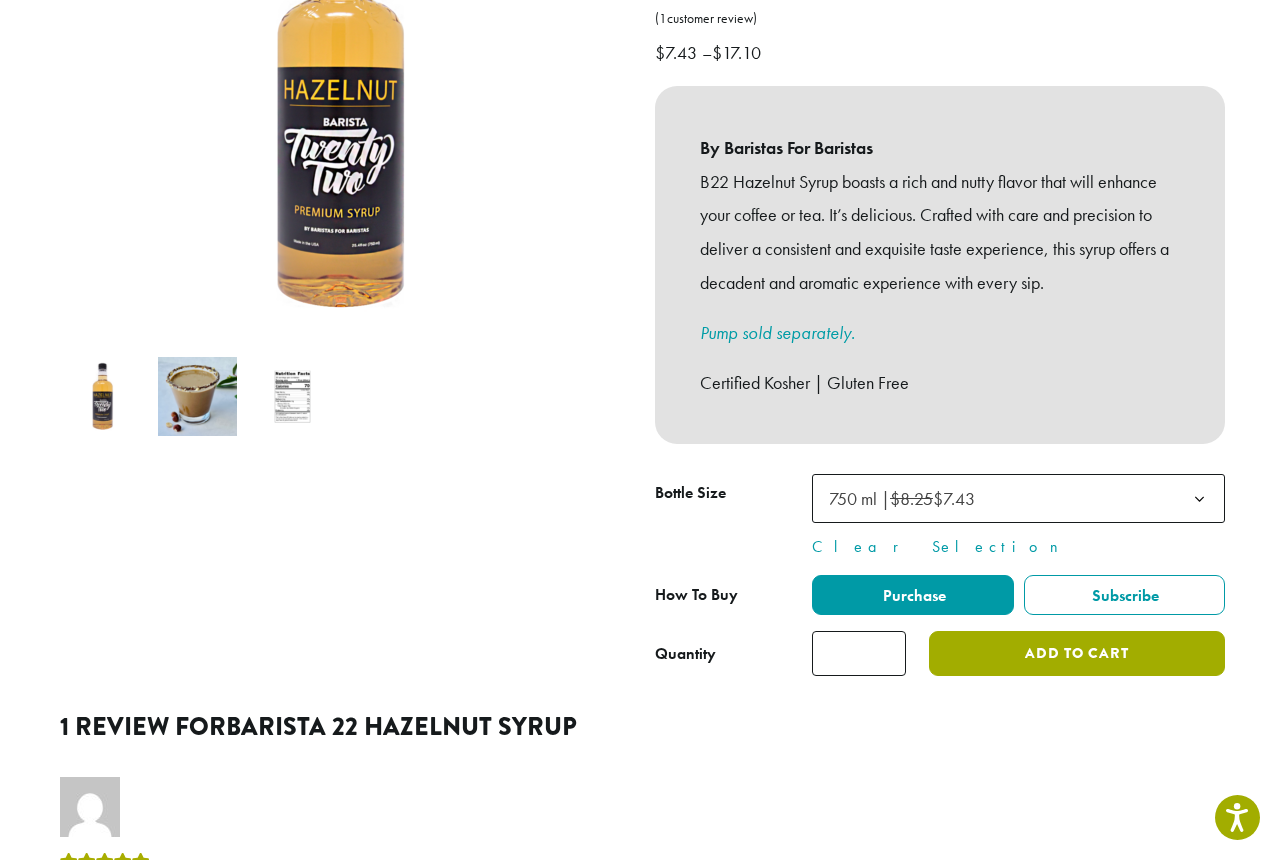 click on "Add to cart" 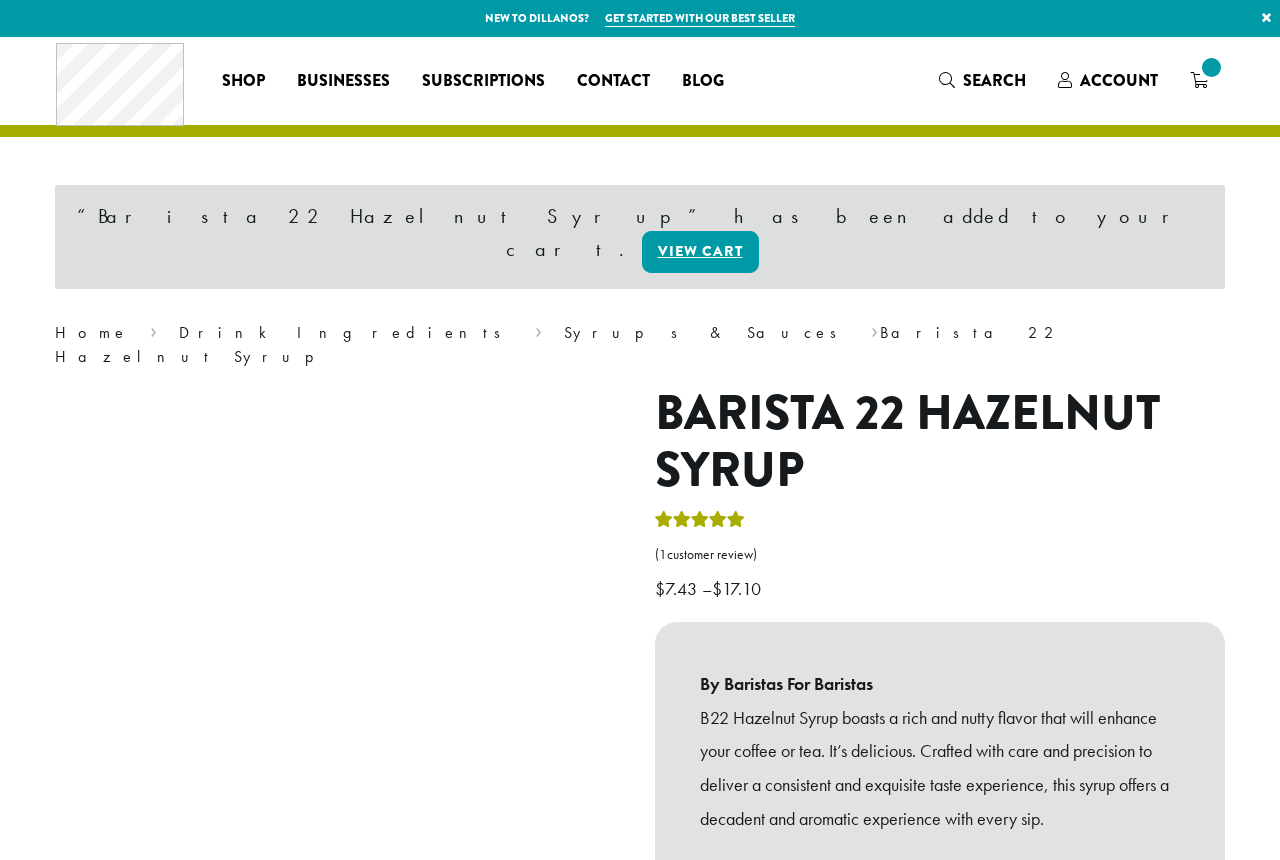 scroll, scrollTop: 0, scrollLeft: 0, axis: both 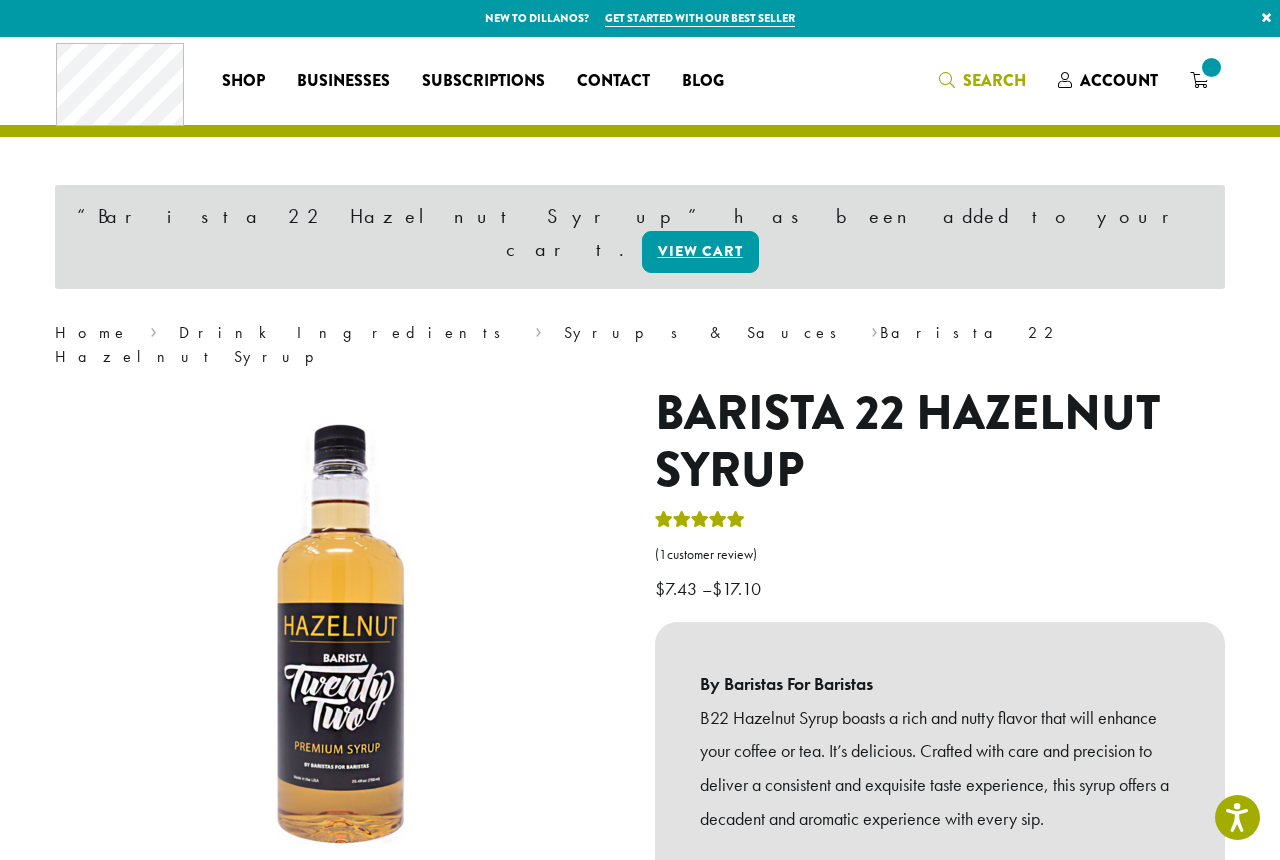 click on "Search" at bounding box center [994, 80] 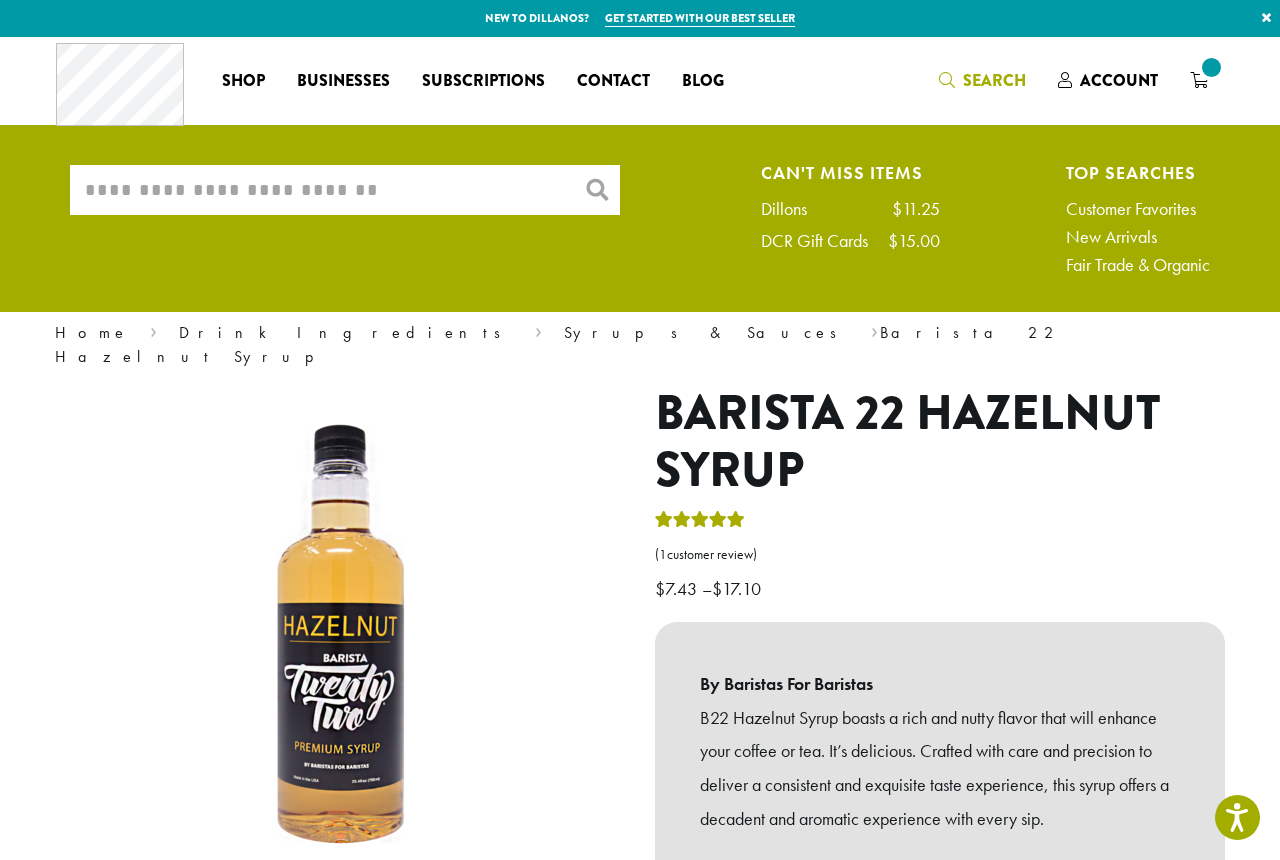 click on "What are you searching for? ×
Can't Miss Items
Dillons
$11.25
DCR Gift Cards
$15.00
Top Searches
Customer Favorites
New Arrivals
Fair Trade & Organic" at bounding box center [640, 224] 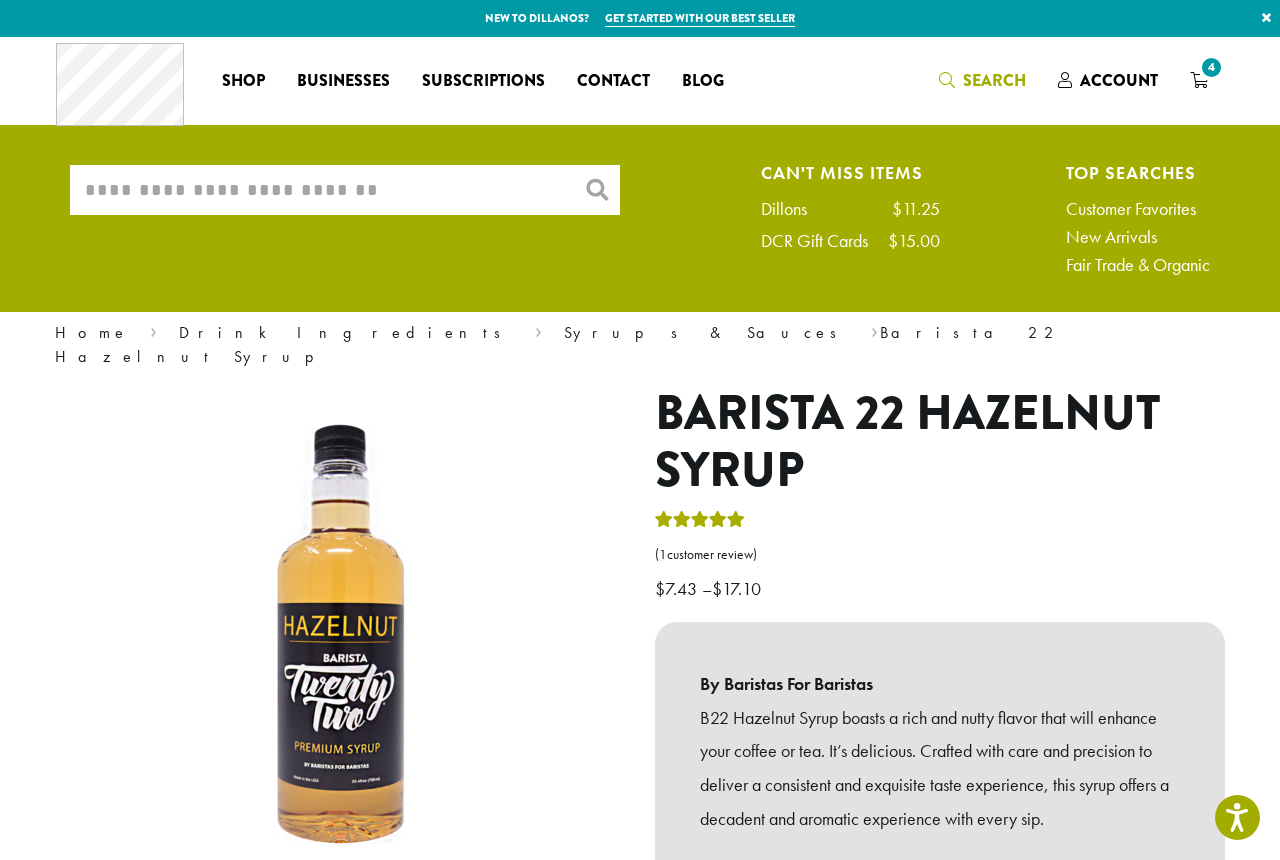 click on "What are you searching for?" at bounding box center (345, 190) 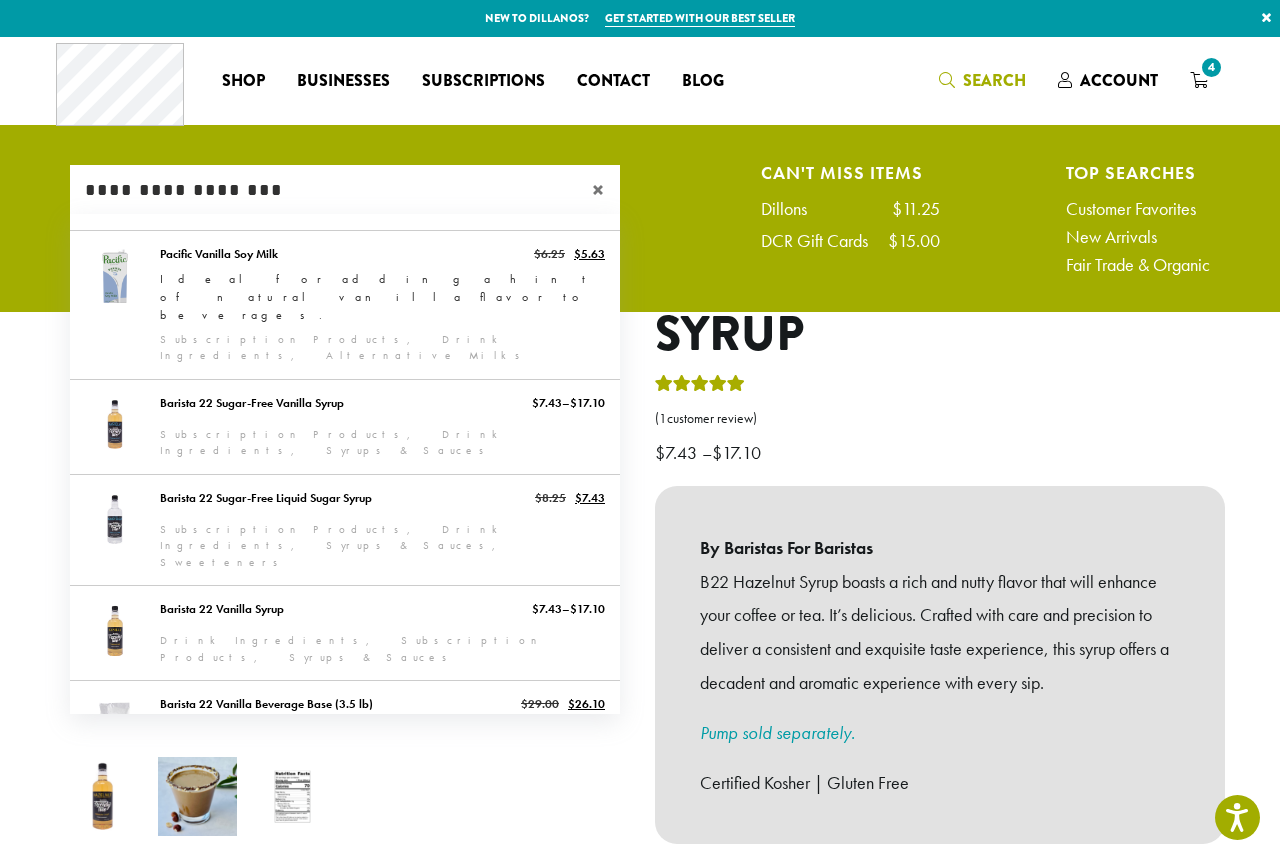 type on "**********" 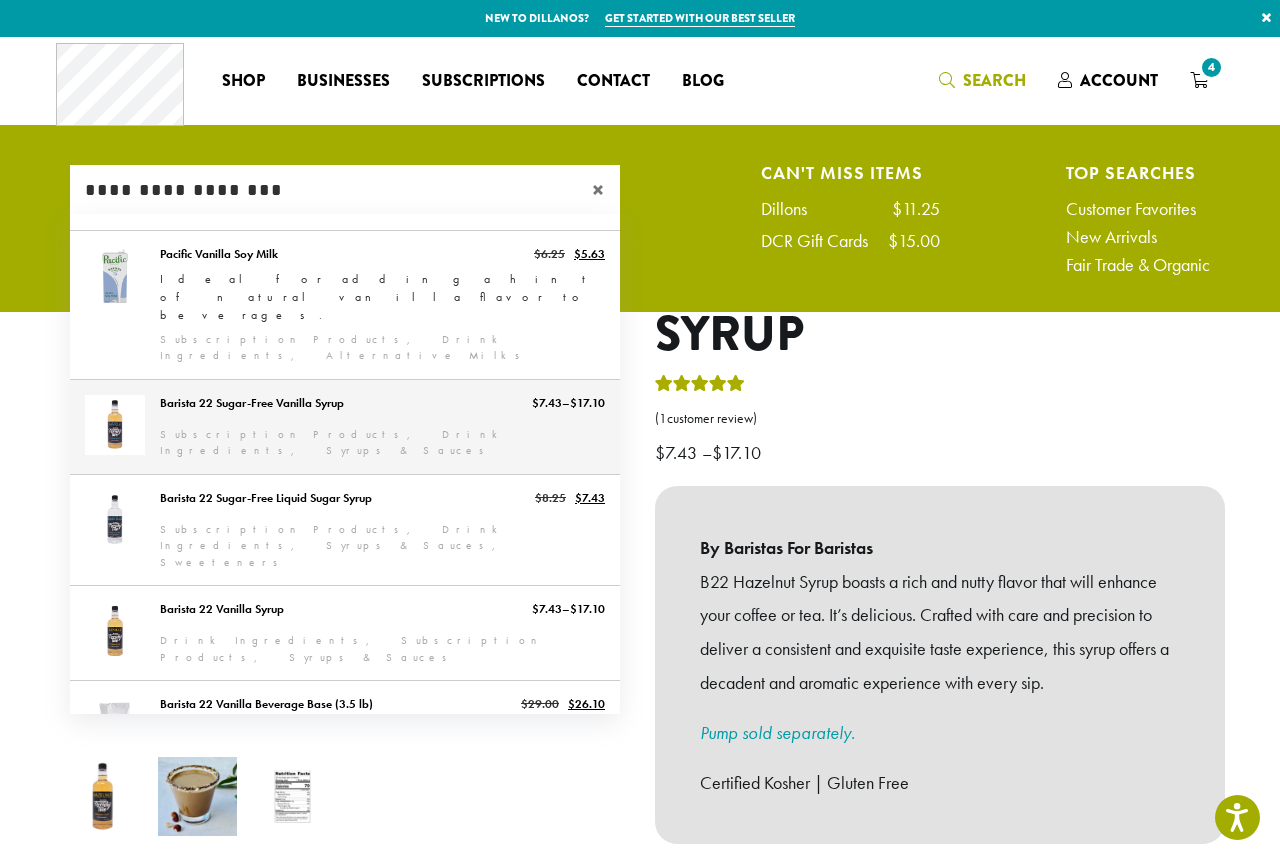 click on "Barista 22 Sugar-Free Vanilla Syrup" at bounding box center [345, 427] 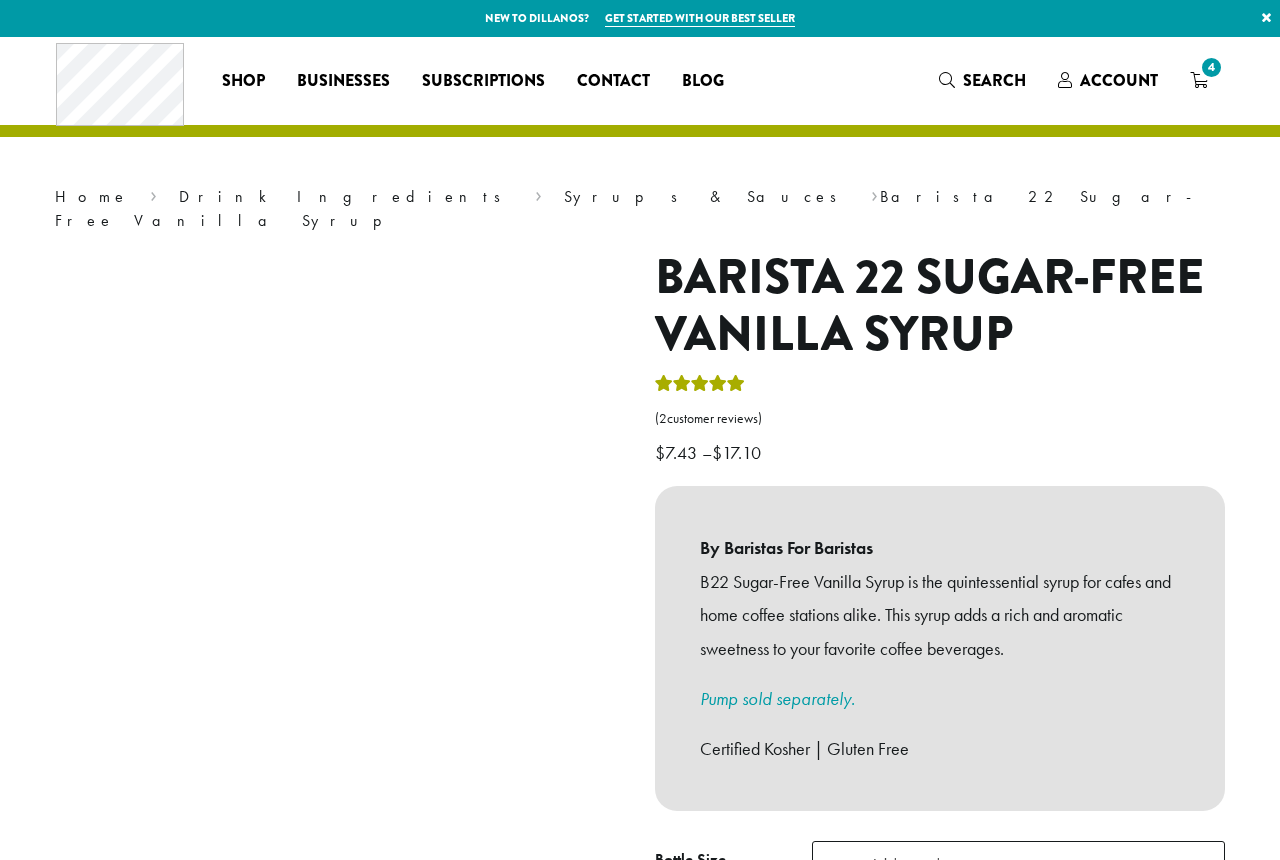 scroll, scrollTop: 0, scrollLeft: 0, axis: both 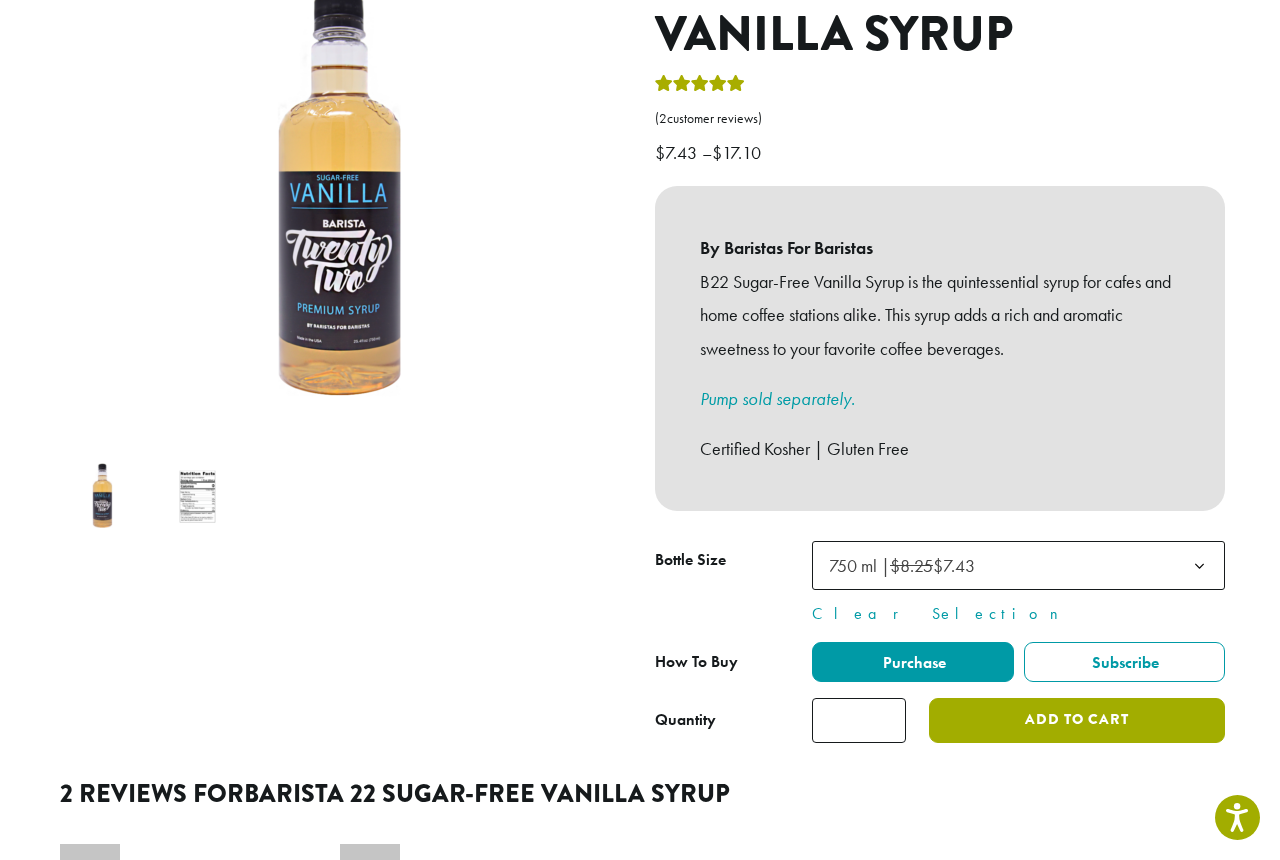 click on "Add to cart" 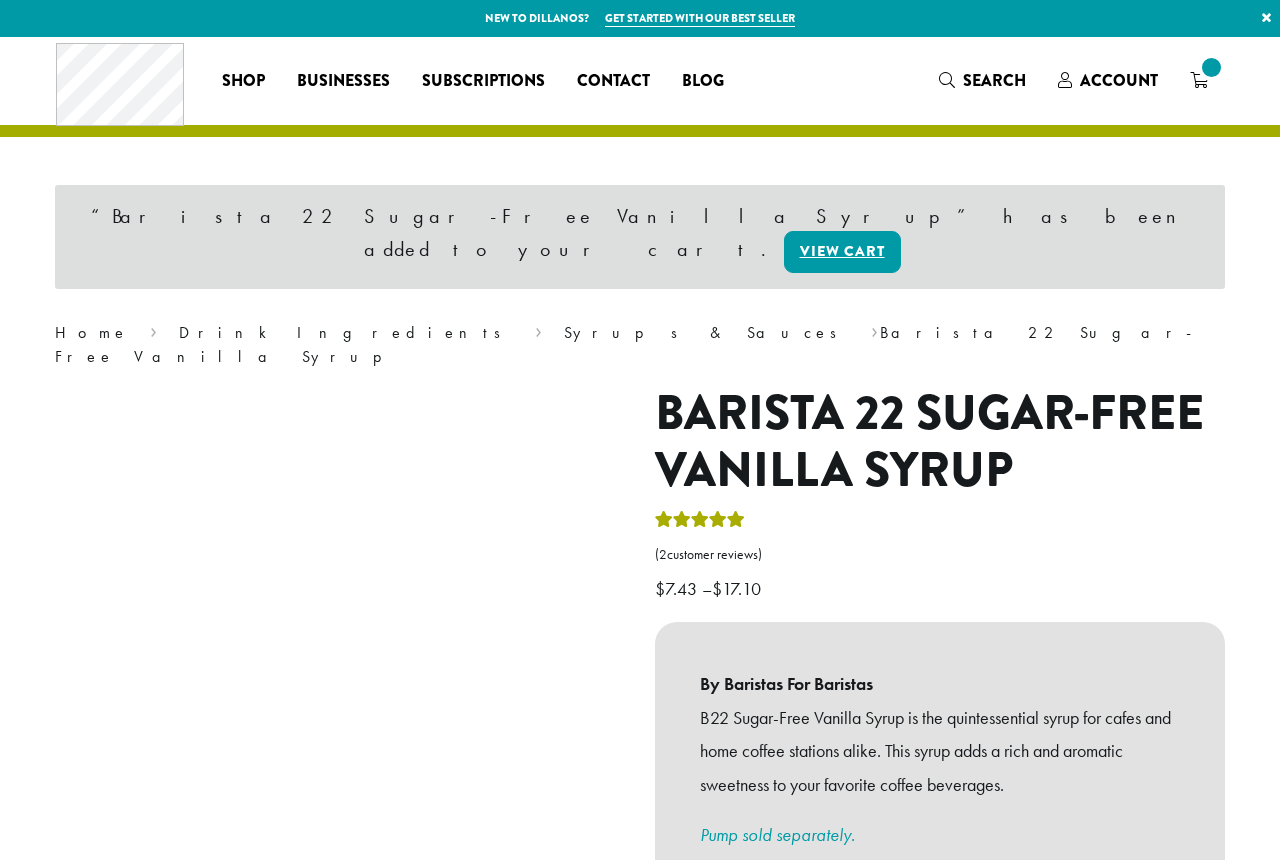 scroll, scrollTop: 0, scrollLeft: 0, axis: both 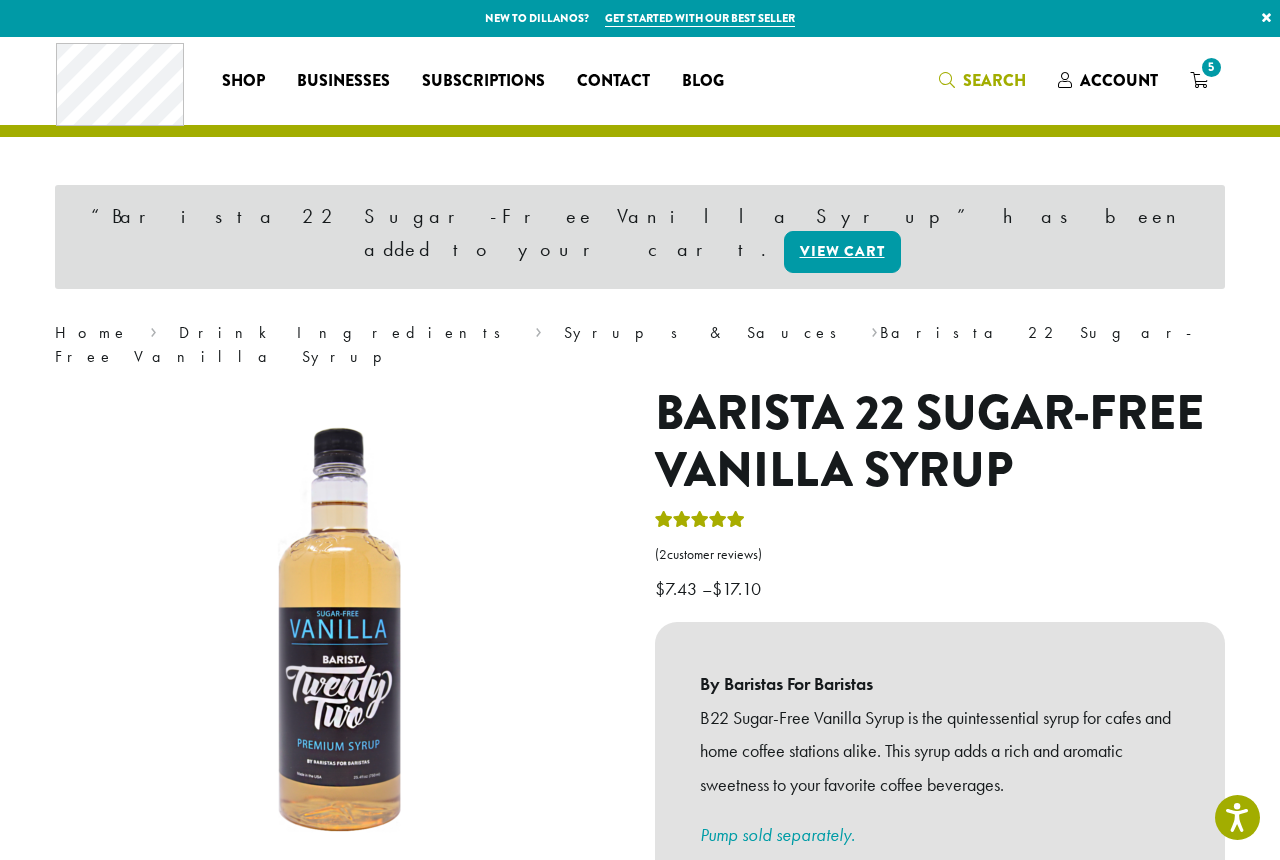 click on "Search" at bounding box center (994, 80) 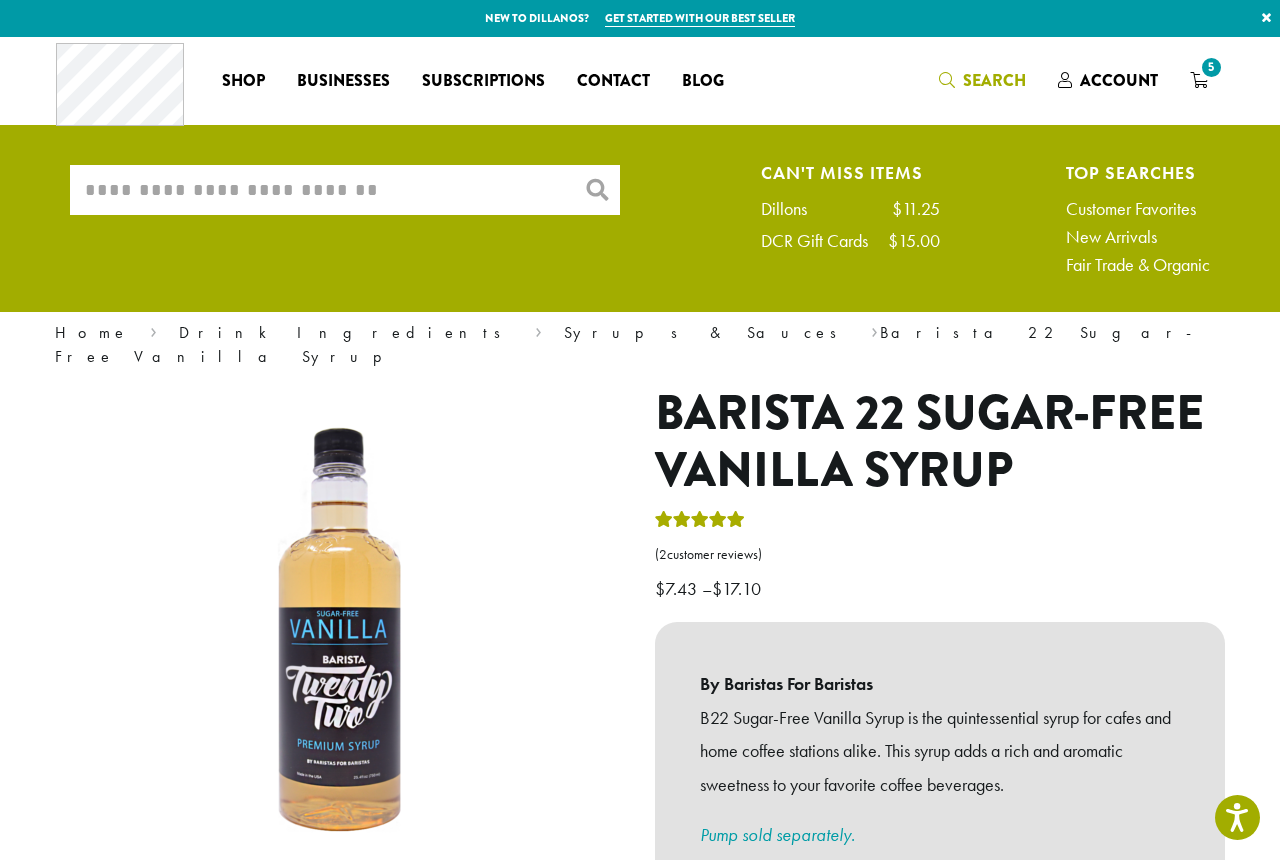 click on "What are you searching for?" at bounding box center (345, 190) 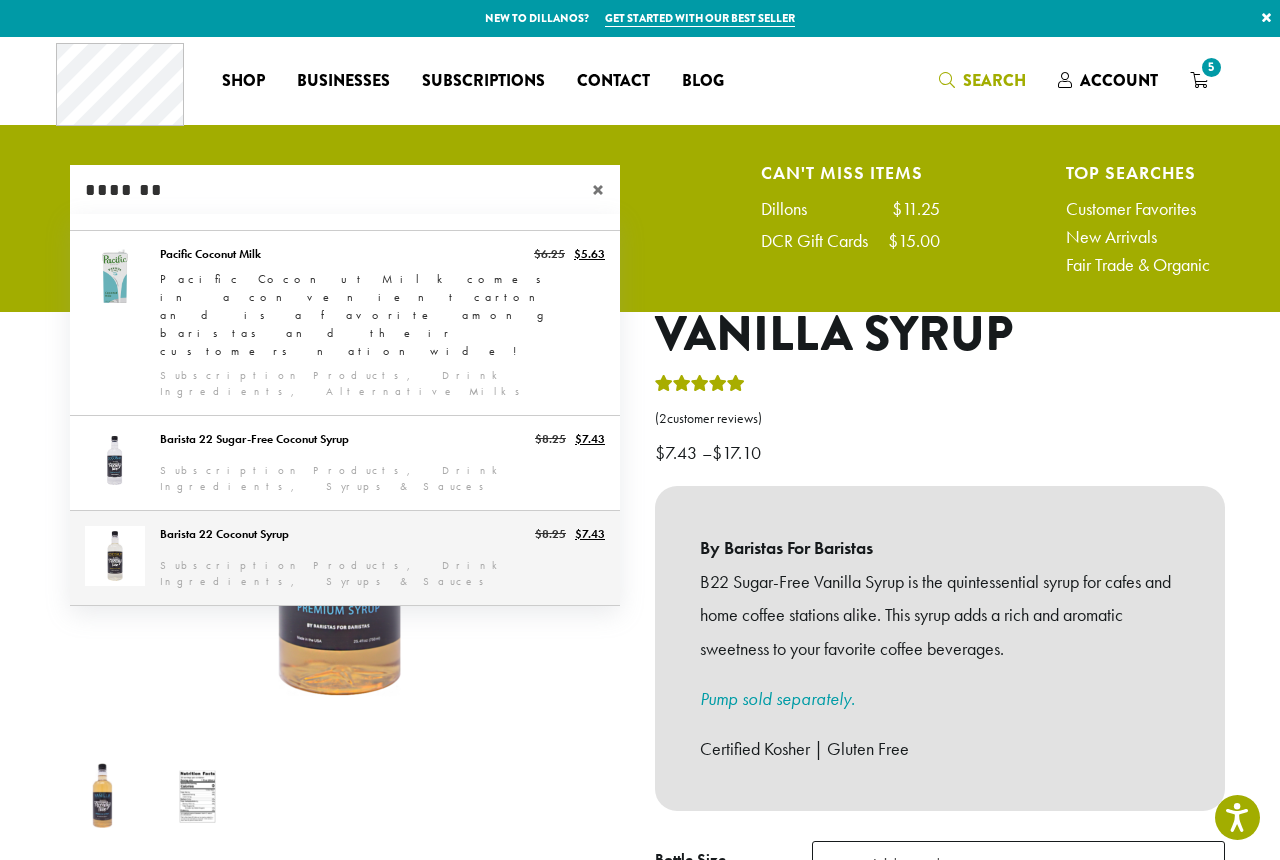 type on "*******" 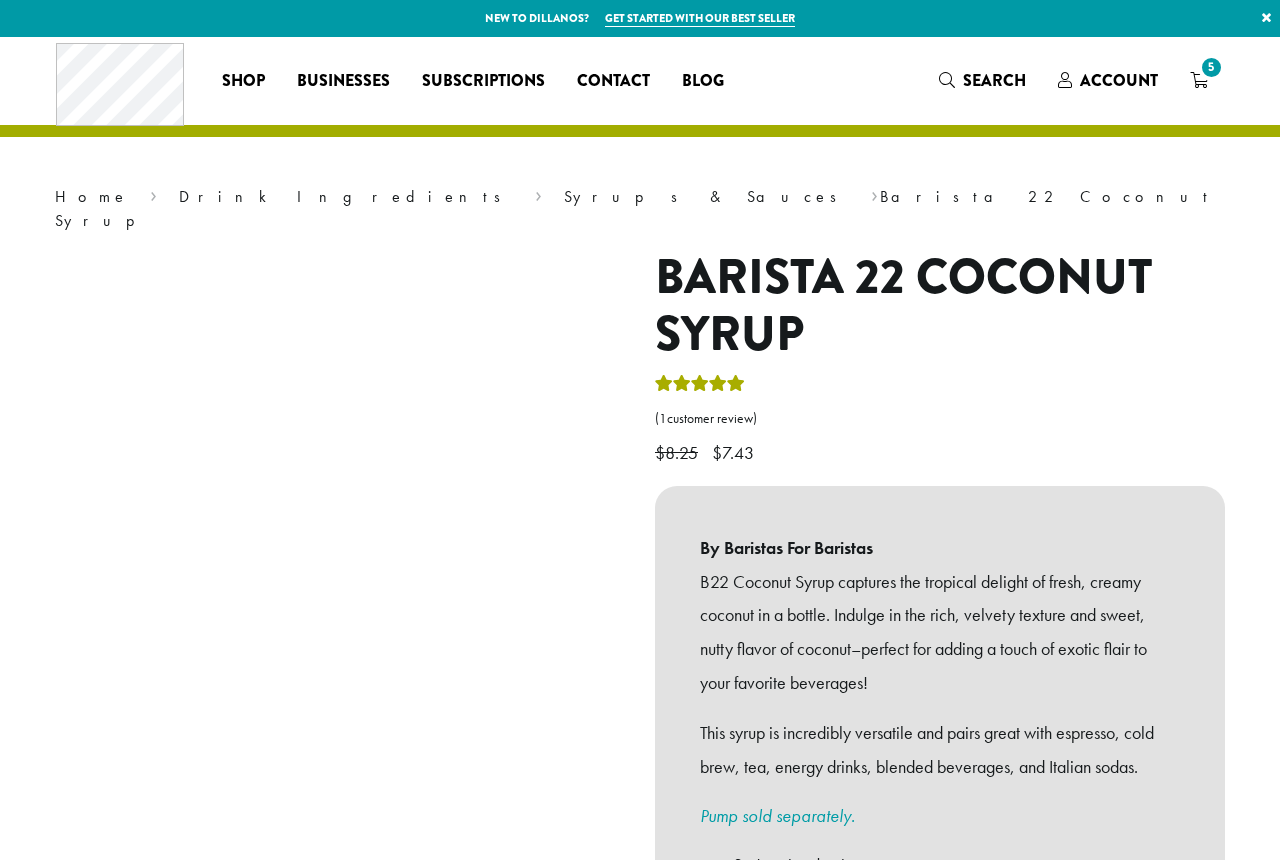 scroll, scrollTop: 0, scrollLeft: 0, axis: both 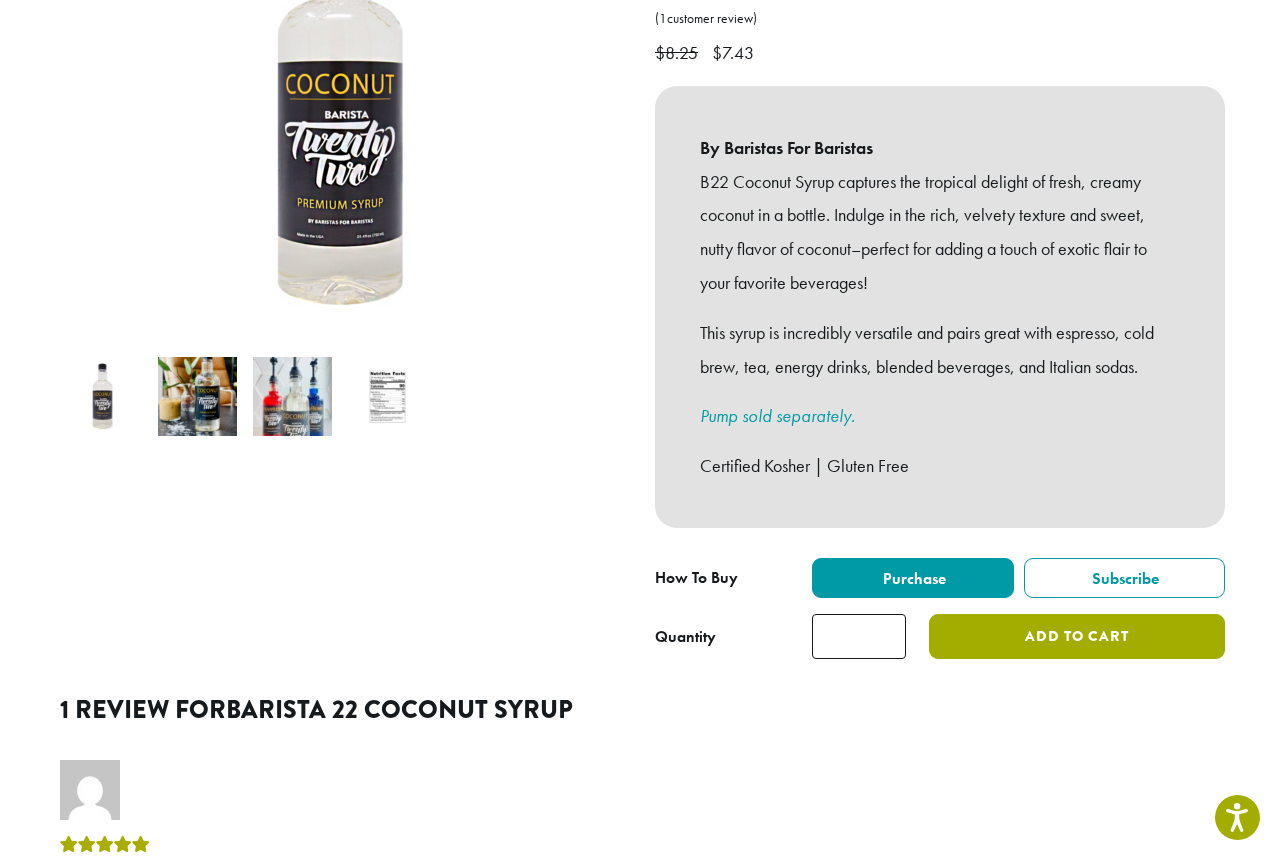 click on "Add to cart" at bounding box center (1077, 636) 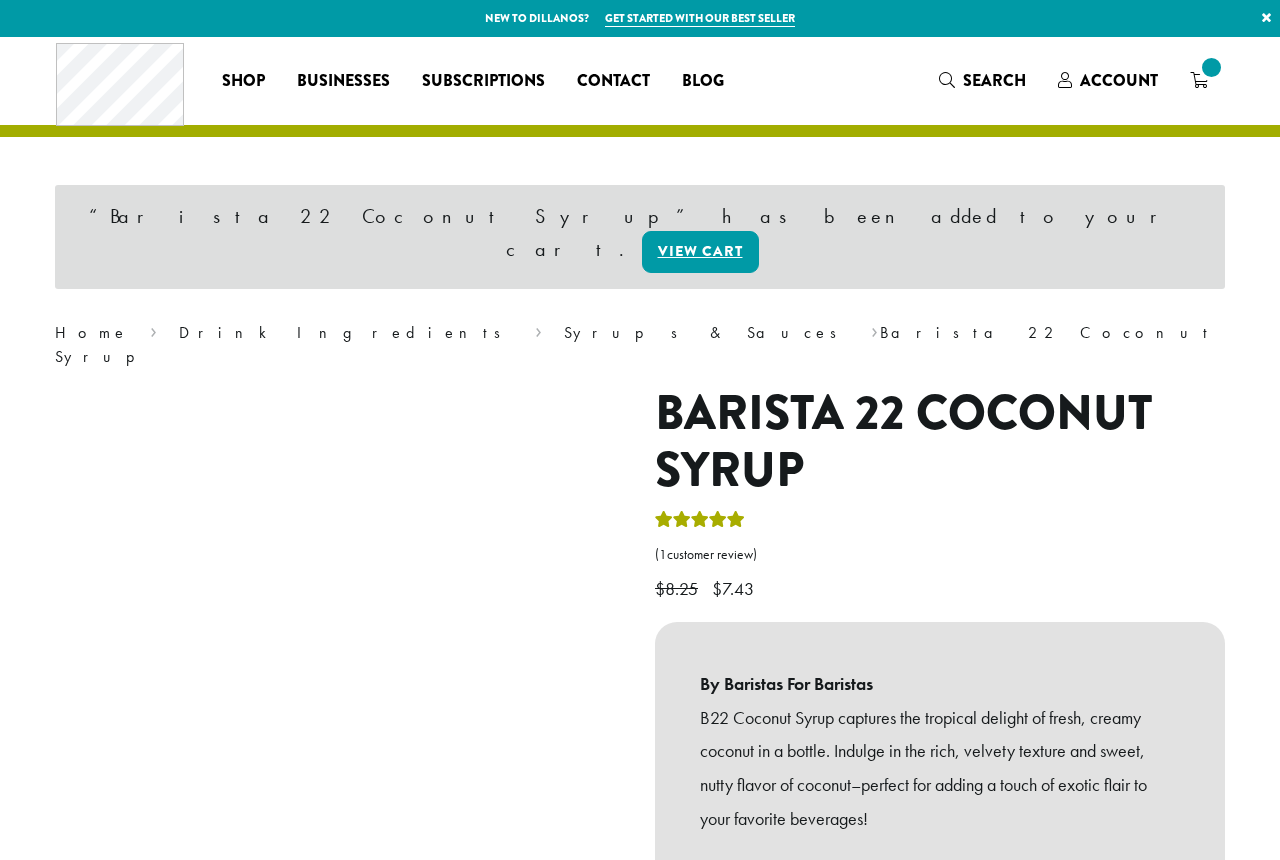 scroll, scrollTop: 0, scrollLeft: 0, axis: both 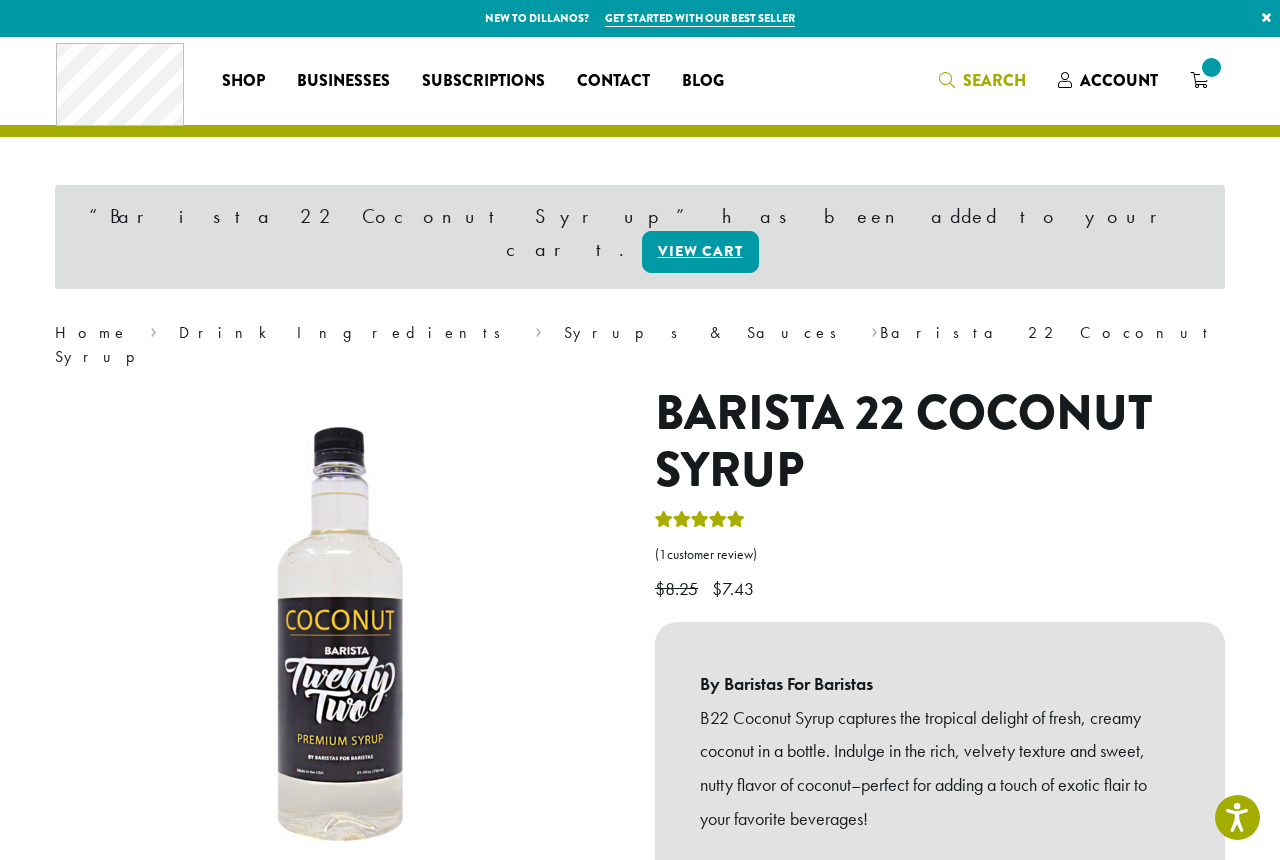 click on "Search" at bounding box center (994, 80) 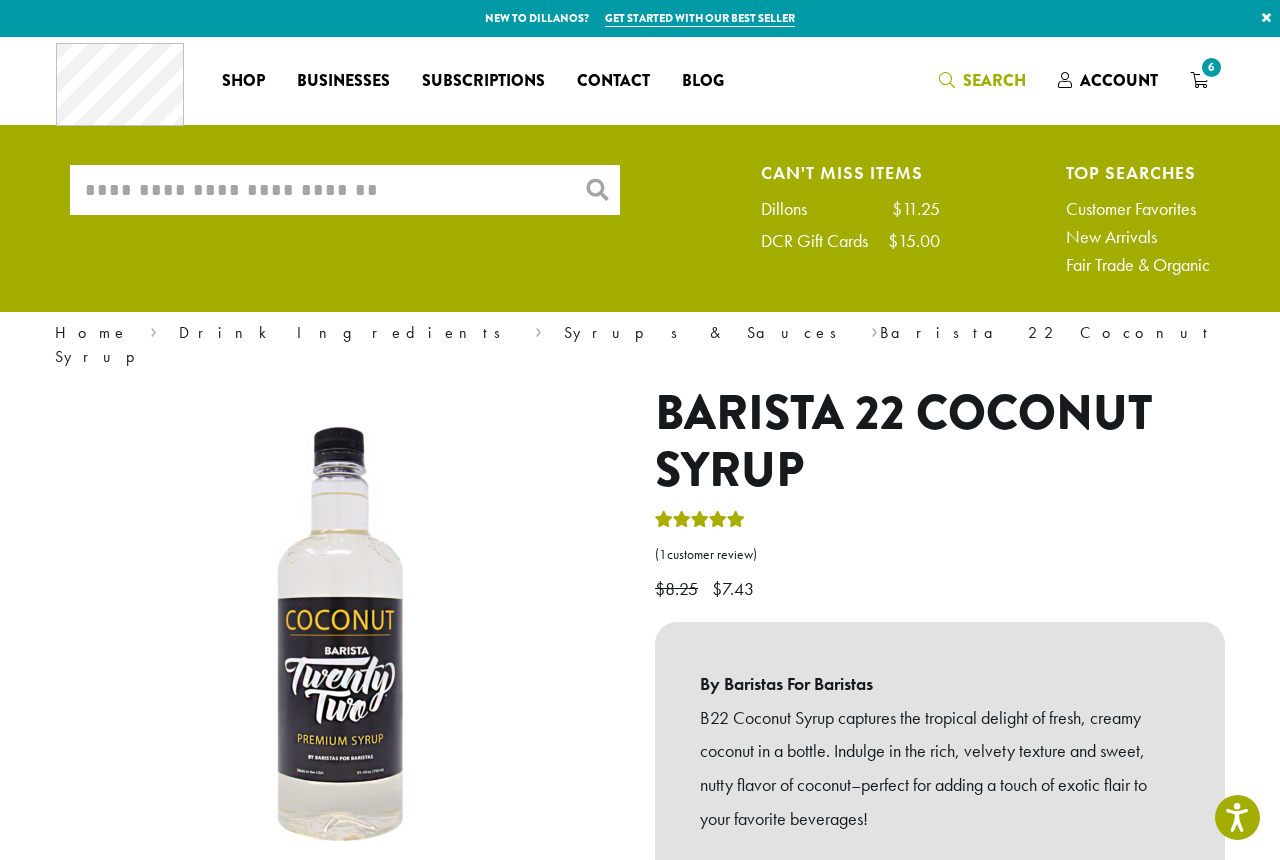 click on "What are you searching for?" at bounding box center (345, 190) 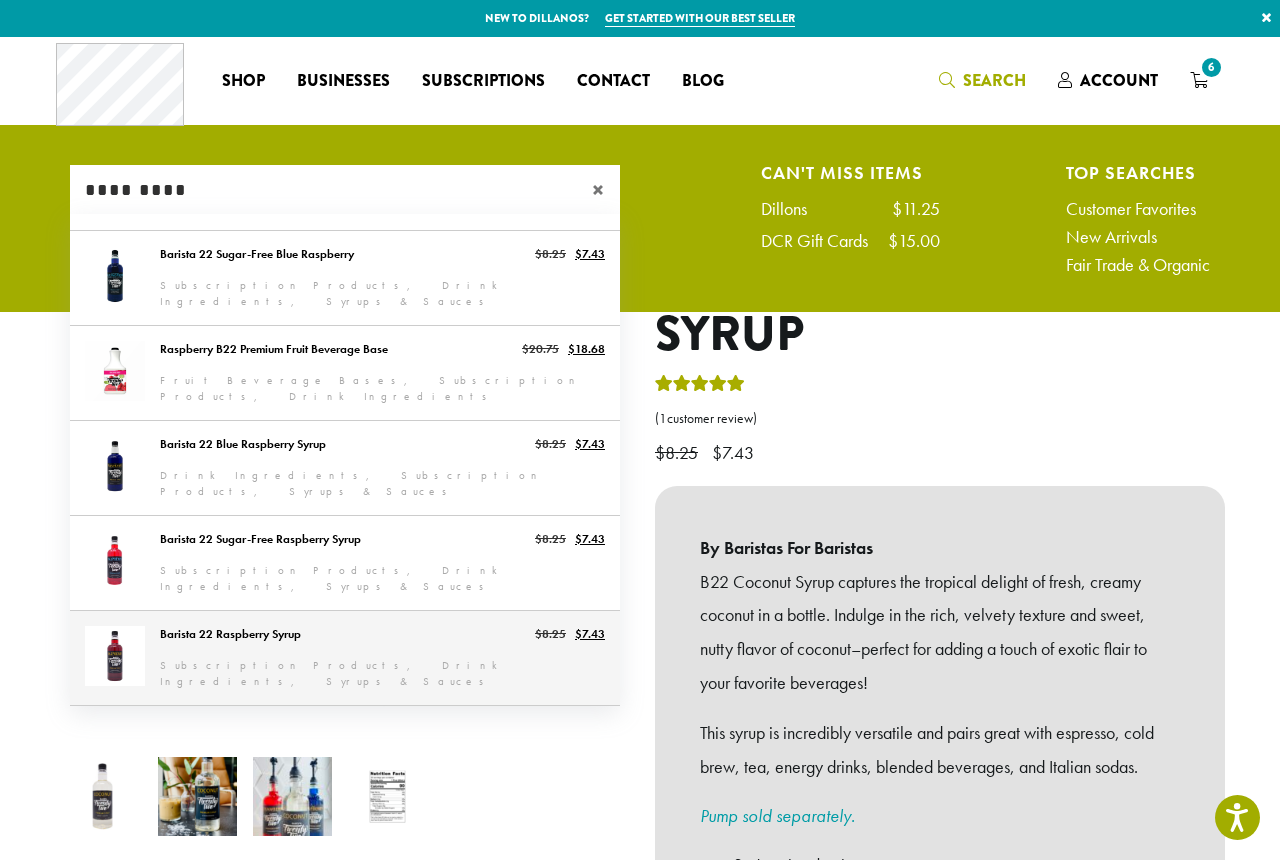 type on "*********" 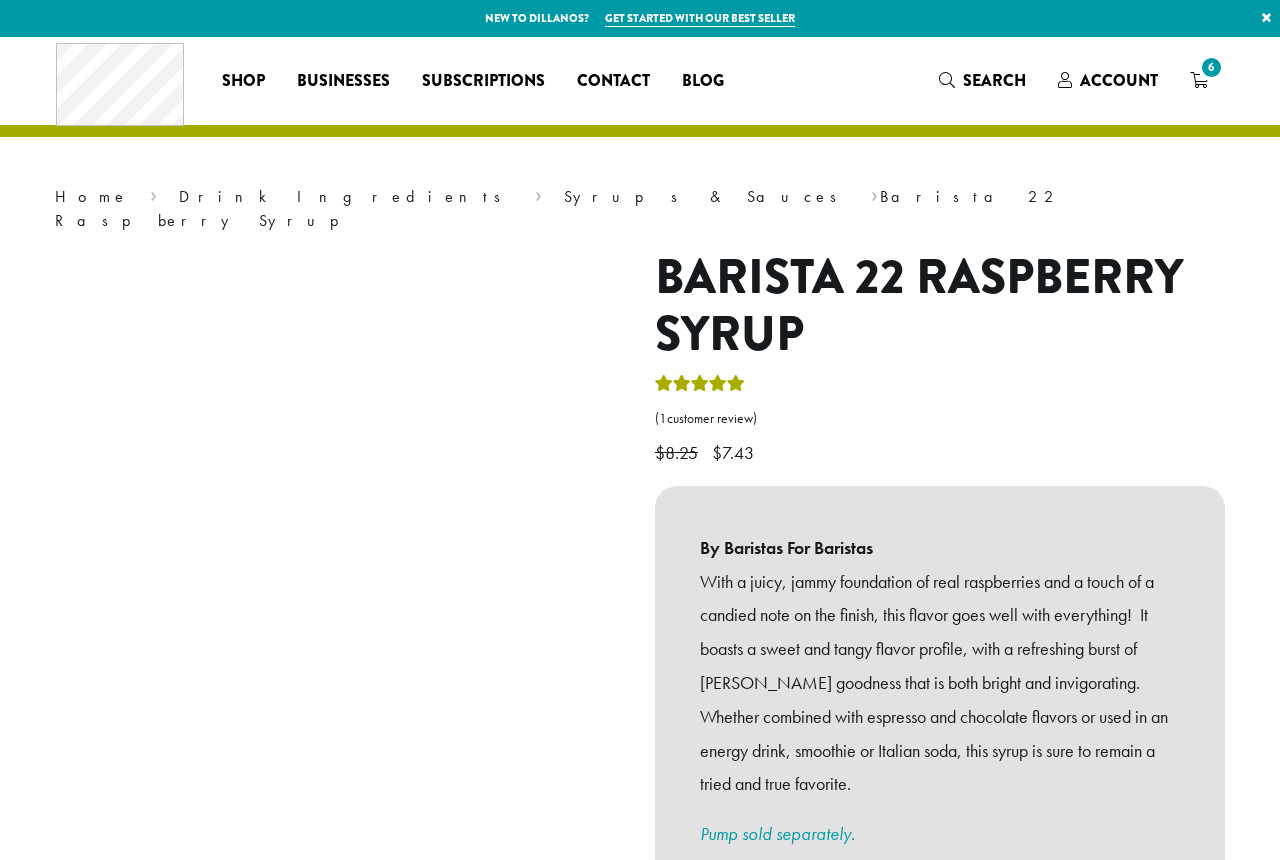 scroll, scrollTop: 0, scrollLeft: 0, axis: both 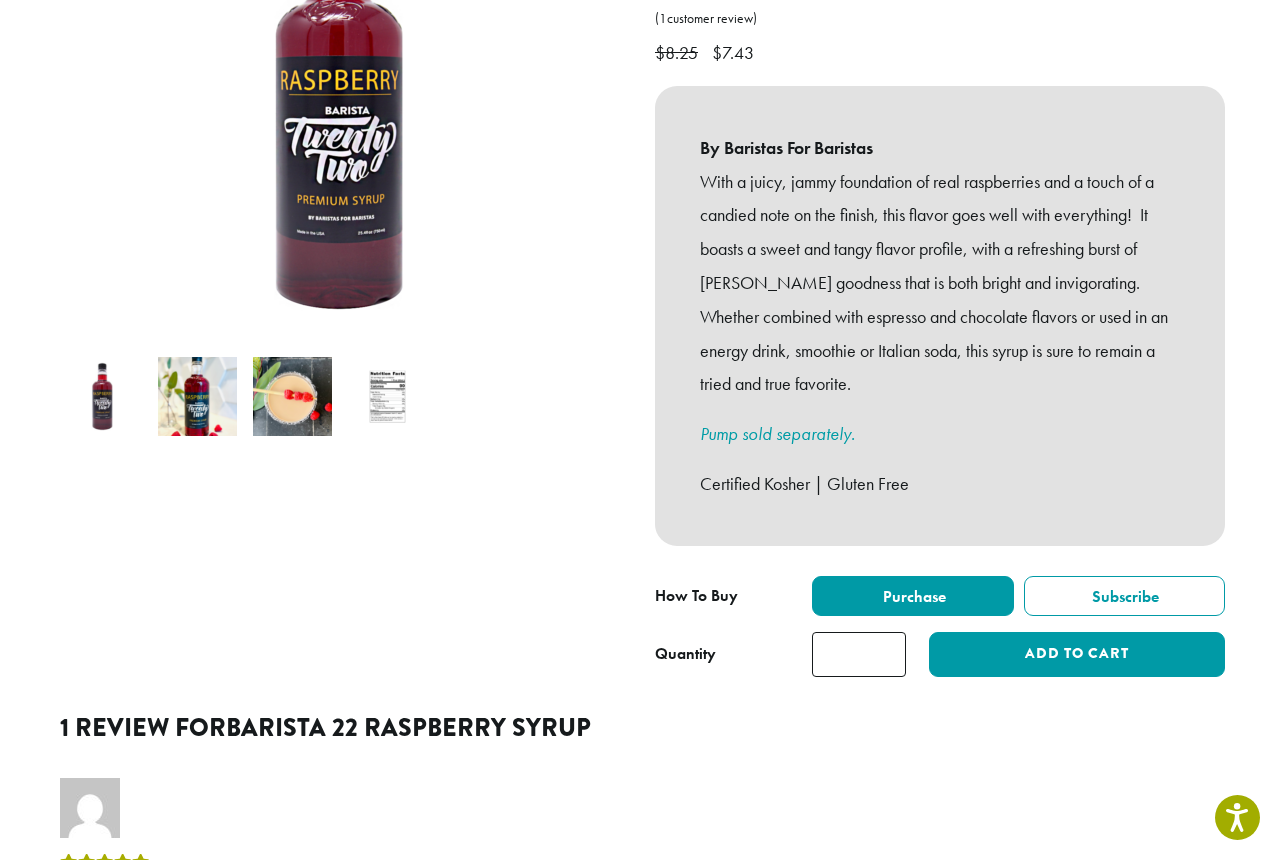 type on "*" 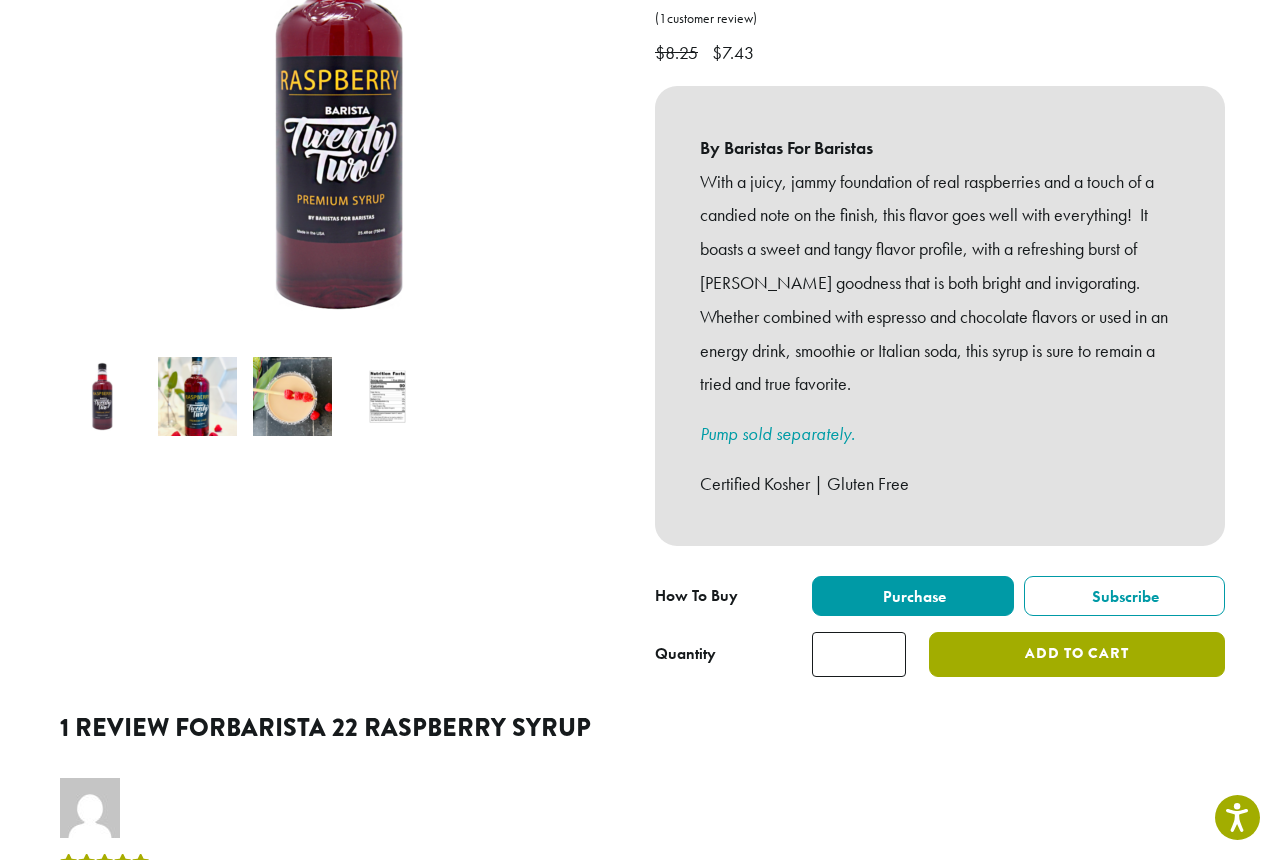 click on "Add to cart" at bounding box center [1077, 654] 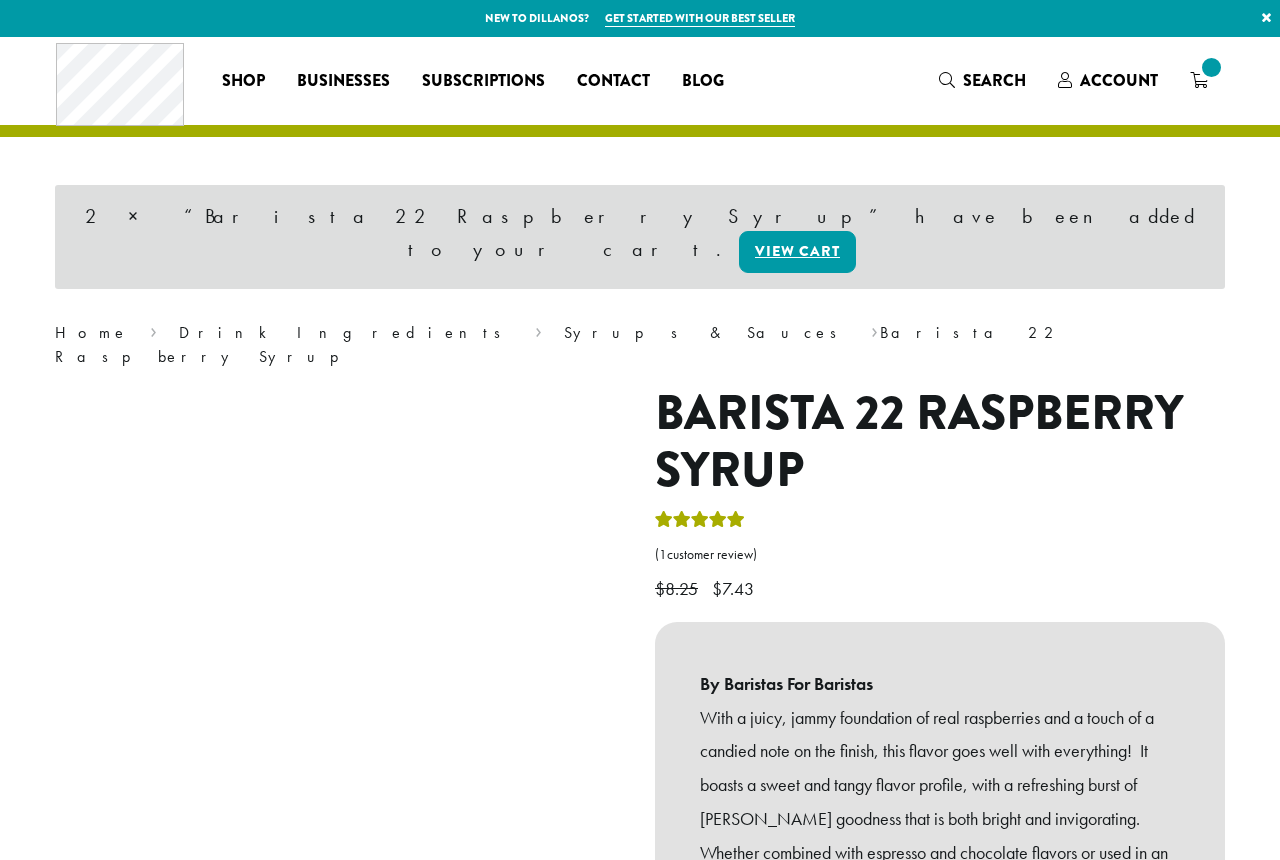scroll, scrollTop: 0, scrollLeft: 0, axis: both 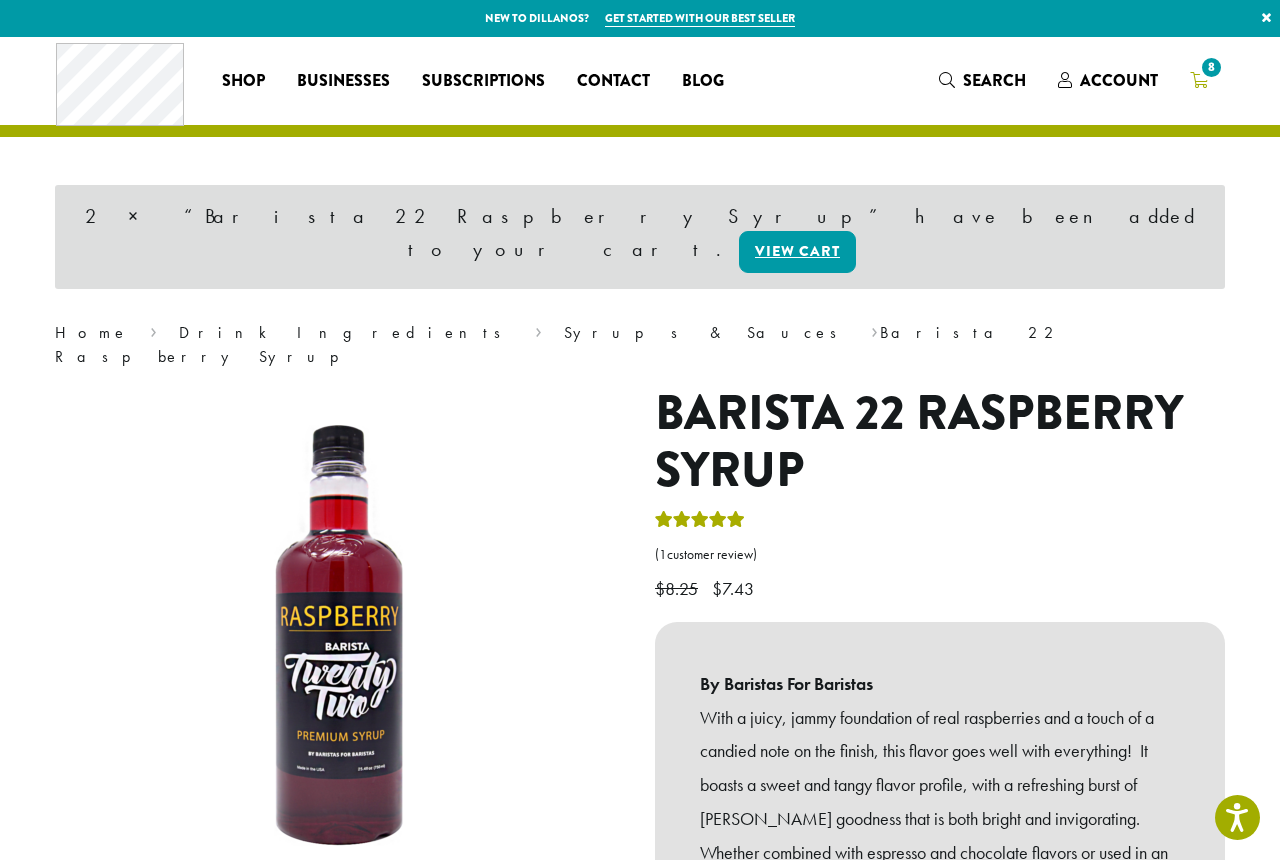 click on "8" at bounding box center (1211, 67) 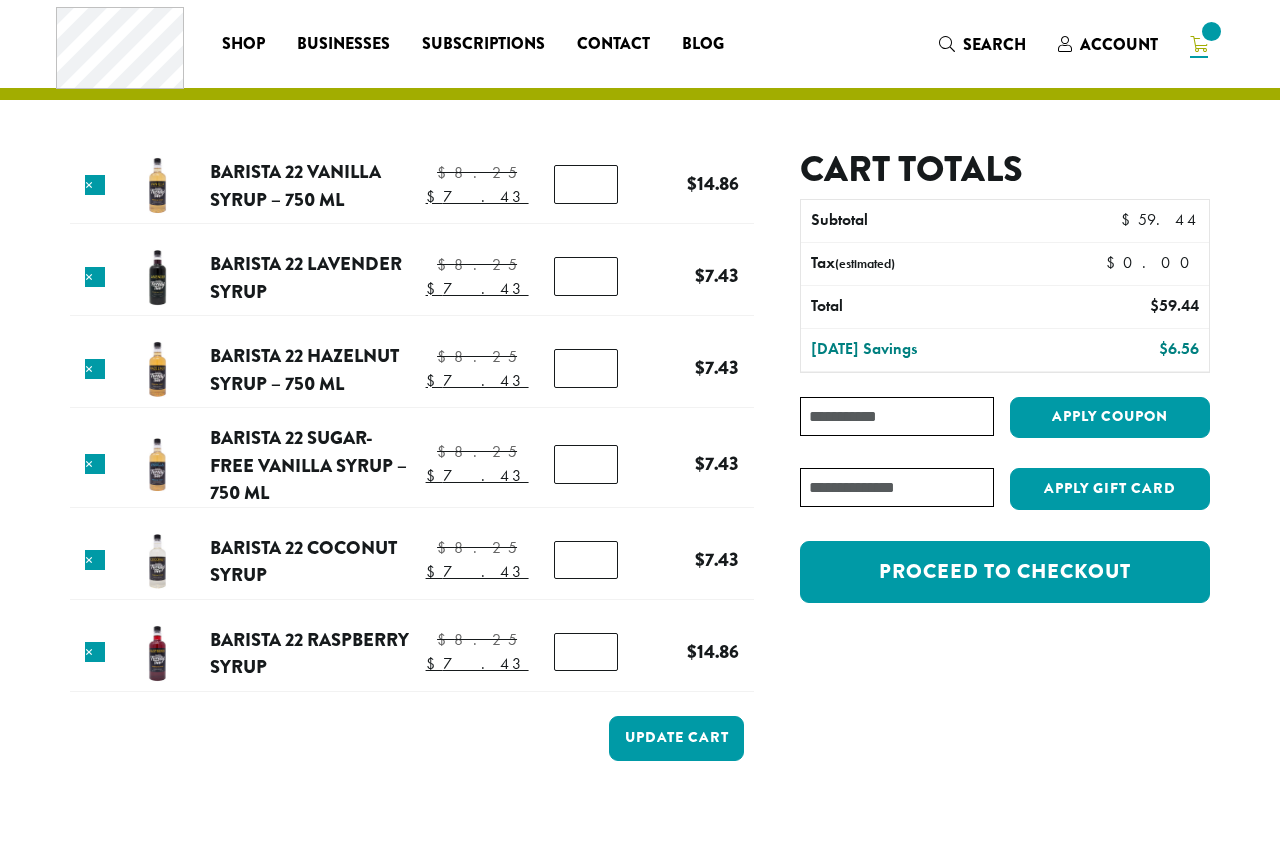 scroll, scrollTop: 0, scrollLeft: 0, axis: both 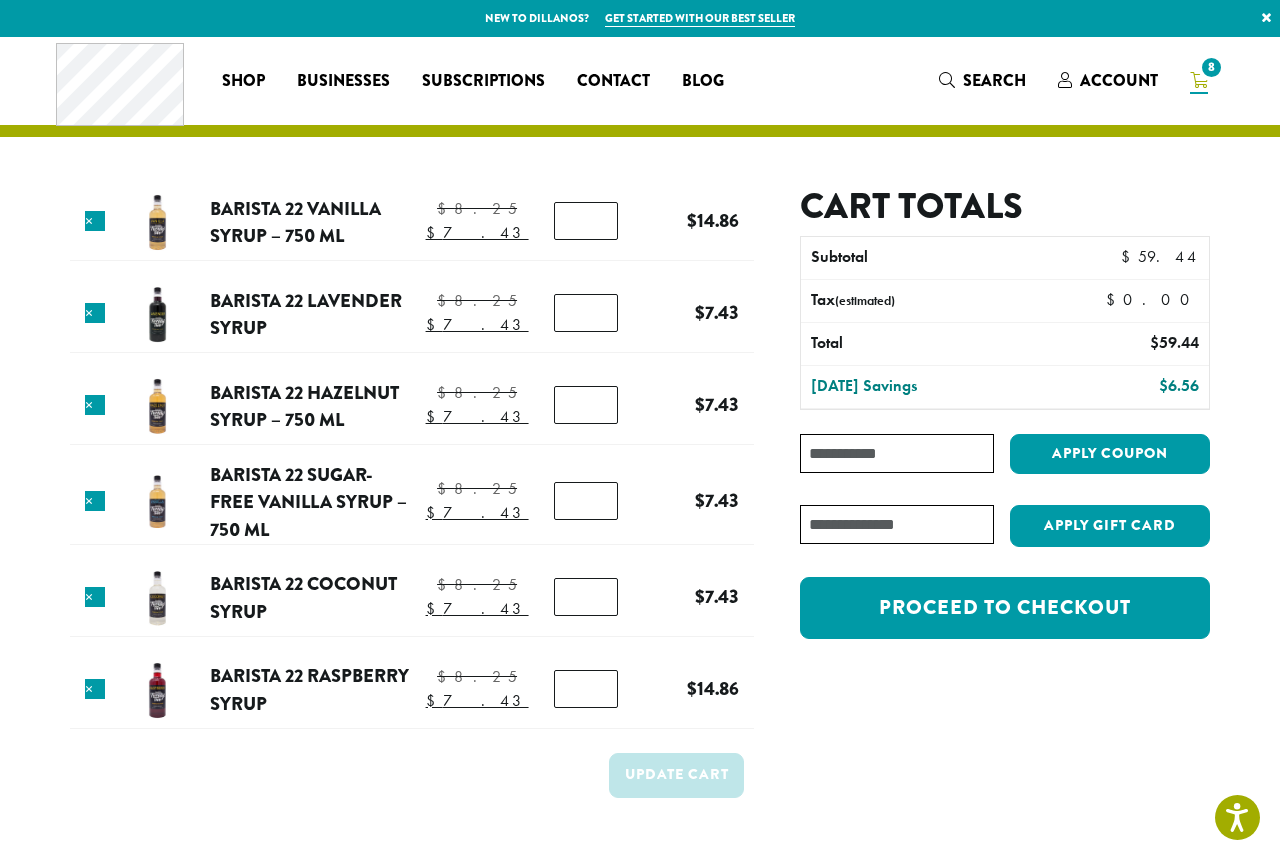 click on "Coffee All Coffees
Best Sellers
Blends
Single Origins
Dillanos Limited
Organic / Fair Trade
One Harvest
Decaf
Cold Brew
Single Serve
Drink Ingredients B22 Syrups
B22 Sauces
B22 Sweeteners
B22 Fruit Beverage Bases
B22 Chocolate Powders
B22 Blender Mixes
B22 Chai
Tea
Lotus Energy Drinks
Alternative Milks
Accessories
Merchandise New Arrivals
For Baristas
Clothing
Drinkware
Hydro Flask
Books
Swag
Gift Cards
On Sale
Brewing Cafe Essentials
To-Go Cups & Lids
Barista Tools
Drip
French Press
Pour Over
Chemex
Cold Brew
Grinding
Filters
Kettles
Carafes
Baked Goods All Items
Cookies
Muffin Tops
Muffins
Scones
Specialties
Shop
All Coffee
Drink Ingredients
DCR Merchandise
Brew & Serve
Baked Goods
Businesses
Subscriptions
Blog" at bounding box center (640, 80) 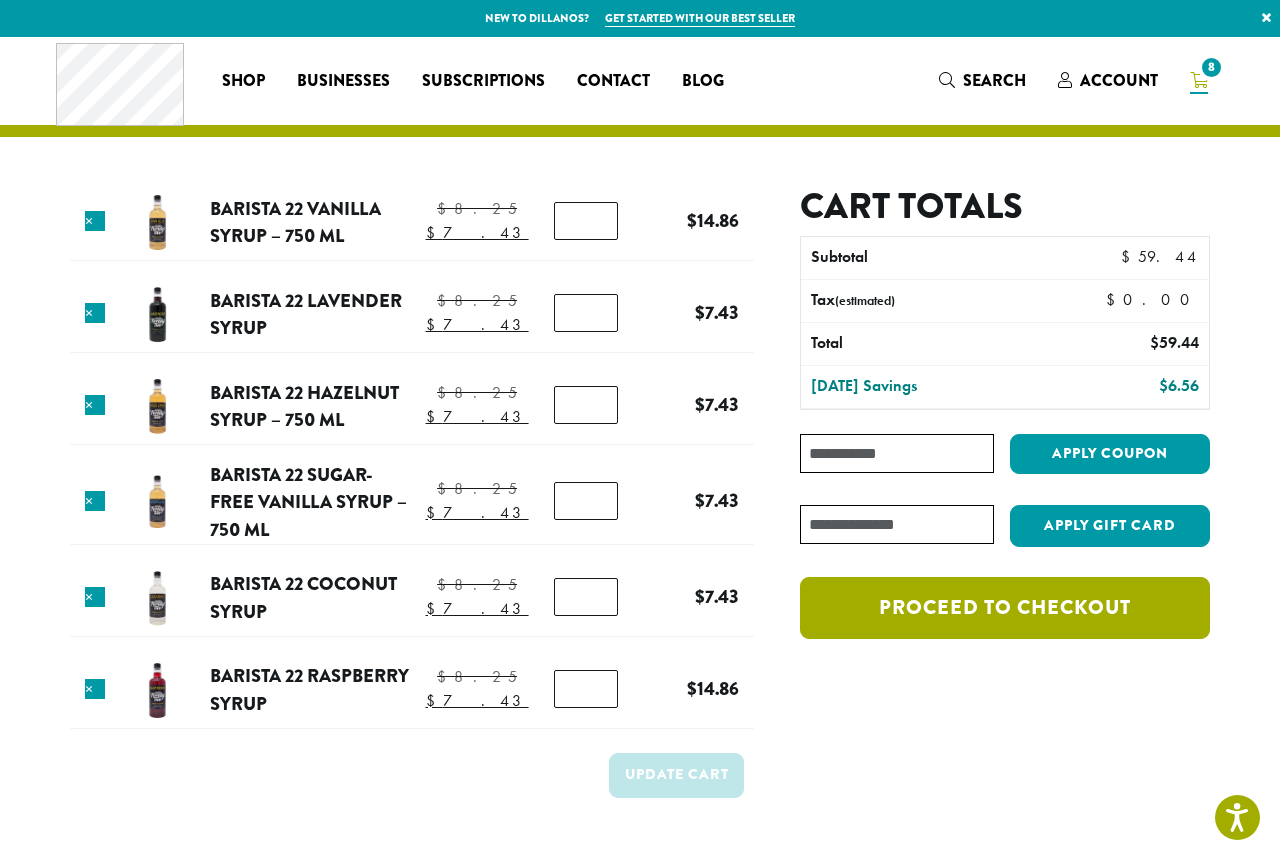 click on "Proceed to checkout" at bounding box center (1005, 608) 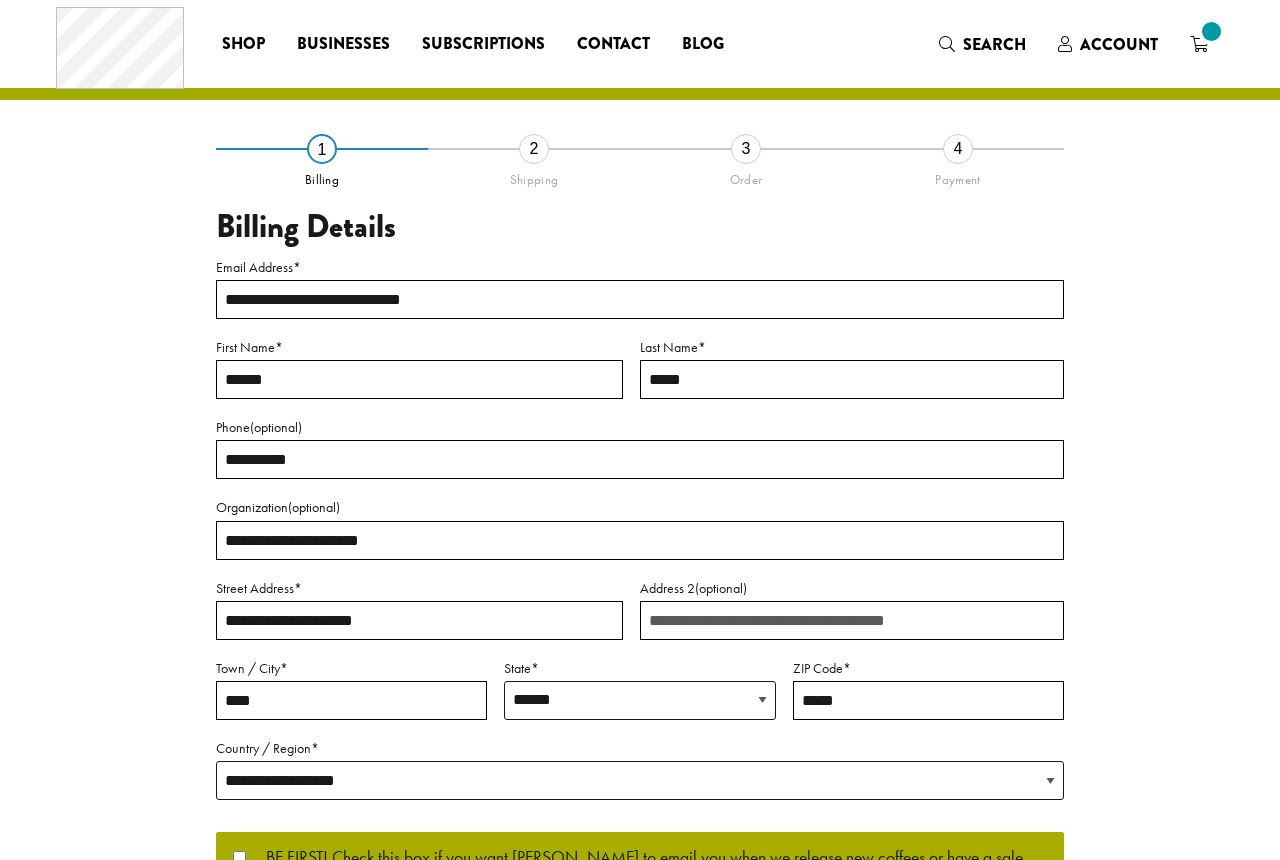 scroll, scrollTop: 0, scrollLeft: 0, axis: both 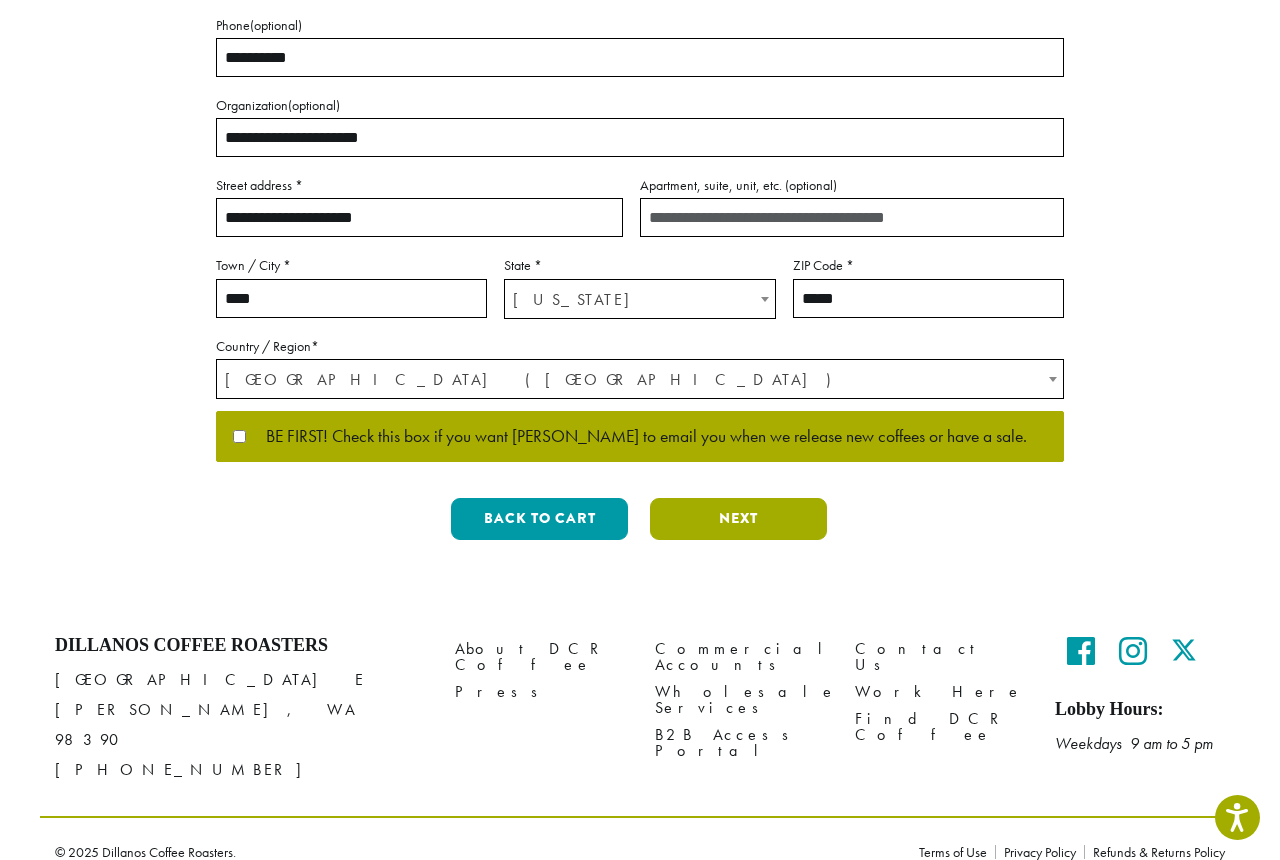 click on "Next" at bounding box center (738, 519) 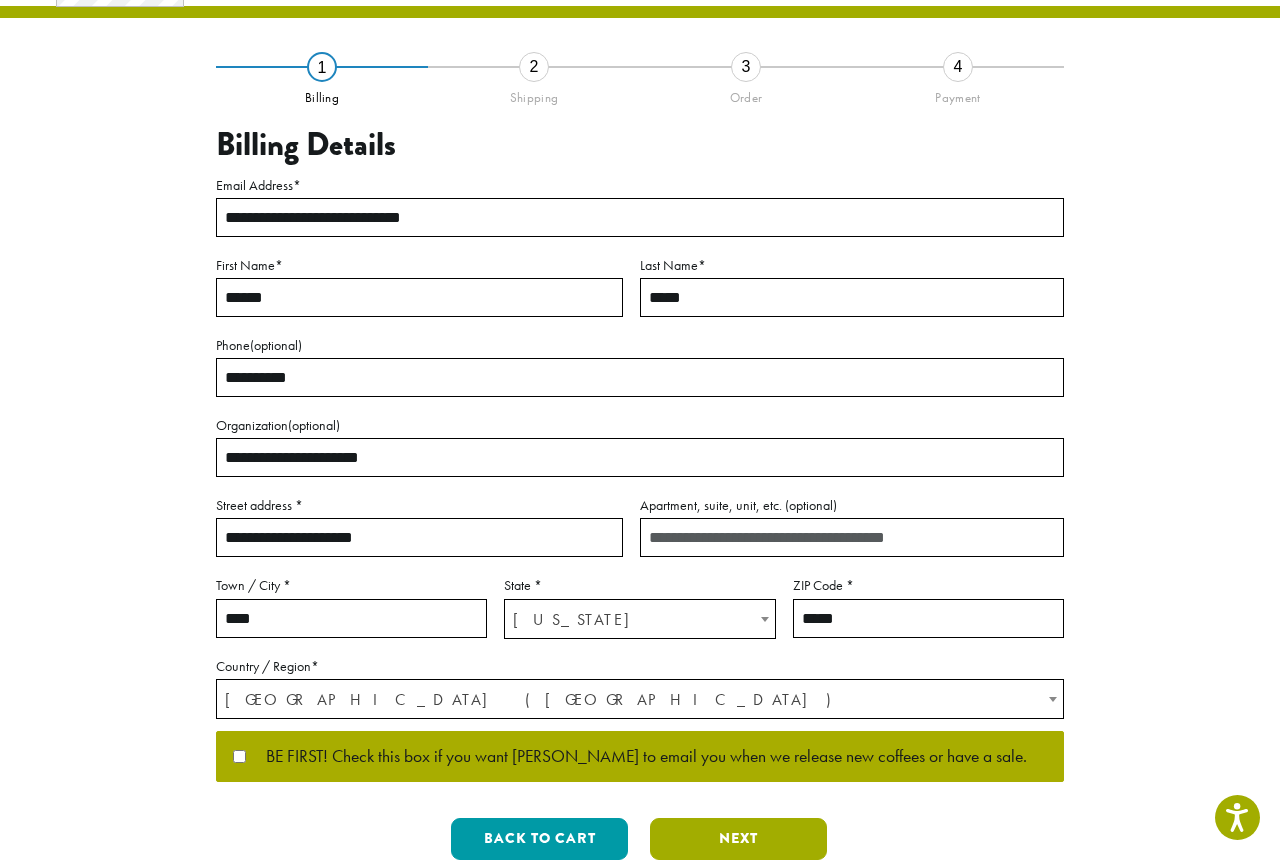 scroll, scrollTop: 0, scrollLeft: 0, axis: both 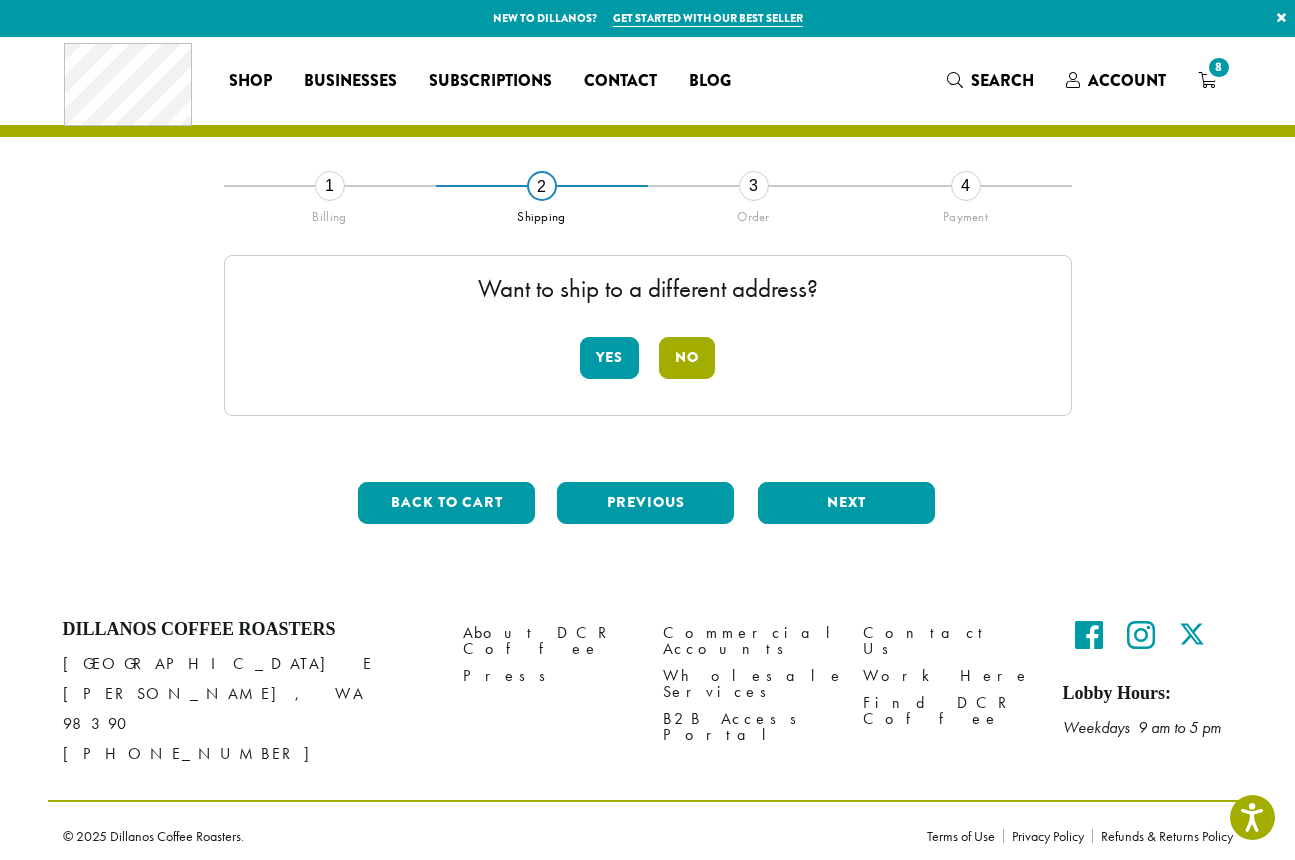 click on "No" at bounding box center [687, 358] 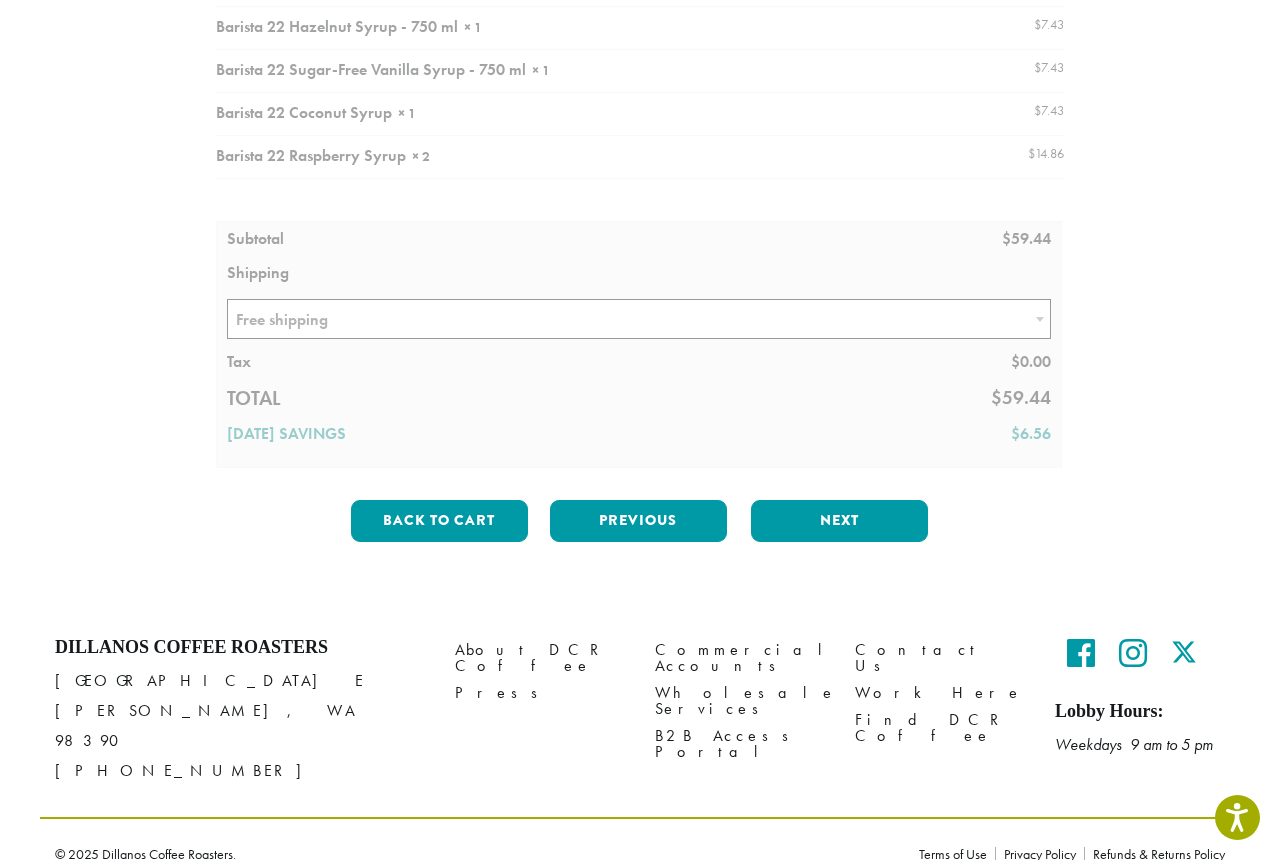 scroll, scrollTop: 373, scrollLeft: 0, axis: vertical 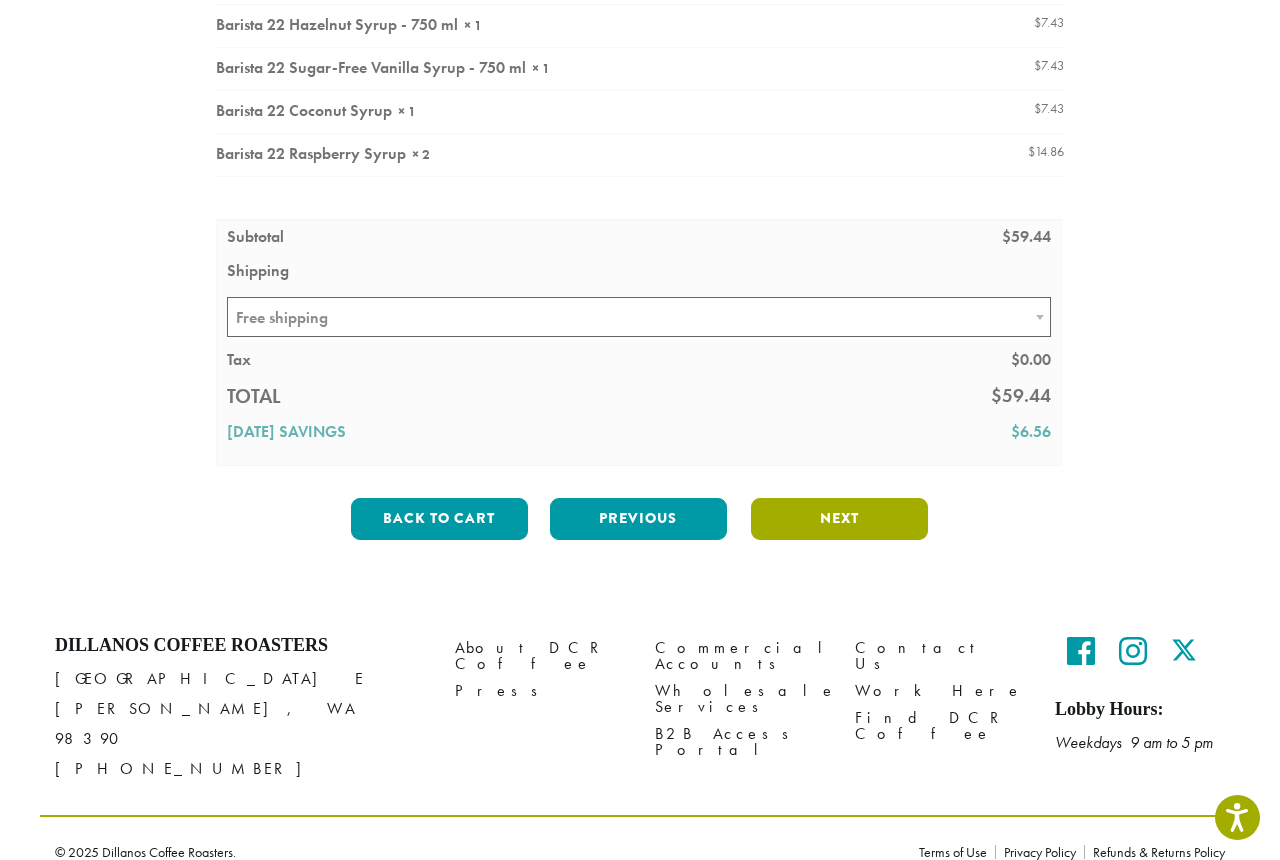 click on "Next" at bounding box center (839, 519) 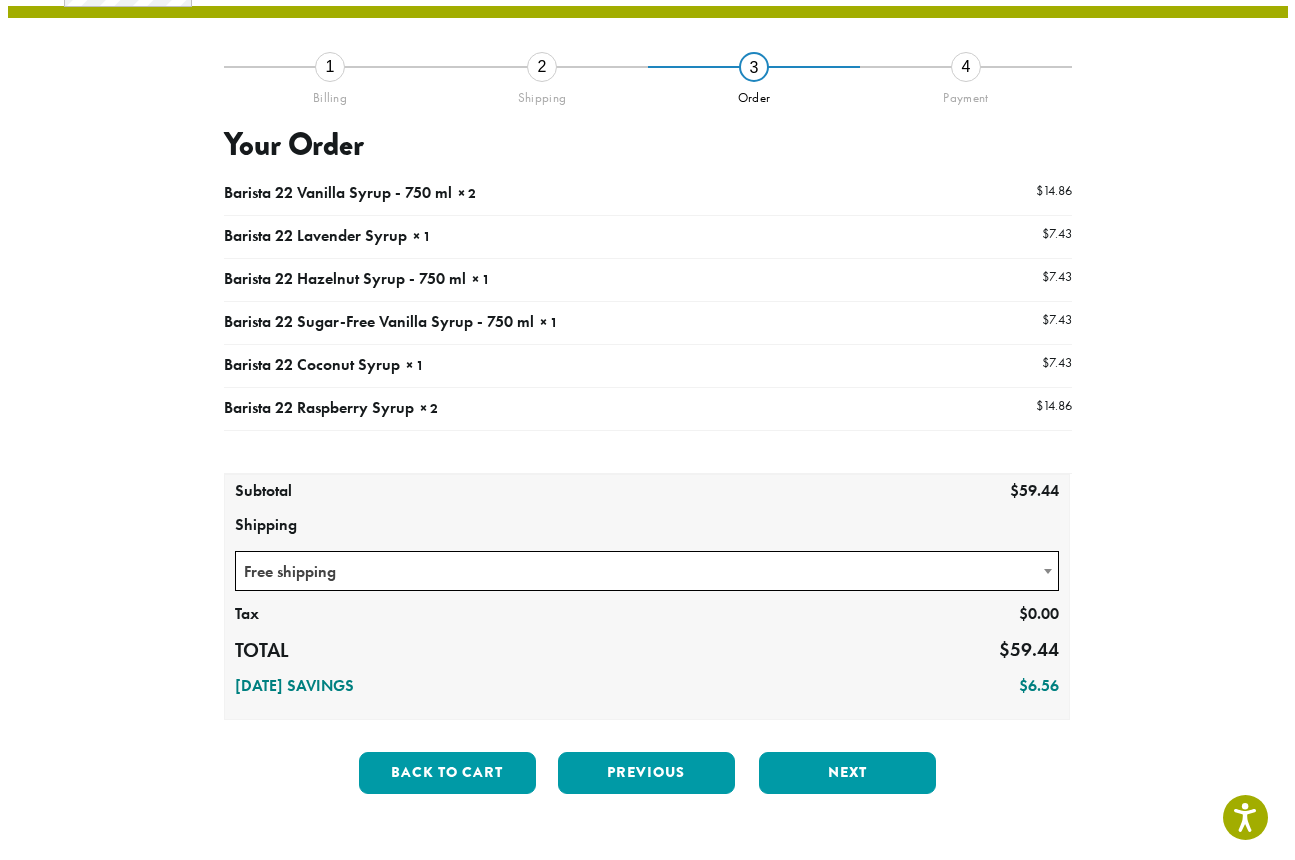 scroll, scrollTop: 115, scrollLeft: 0, axis: vertical 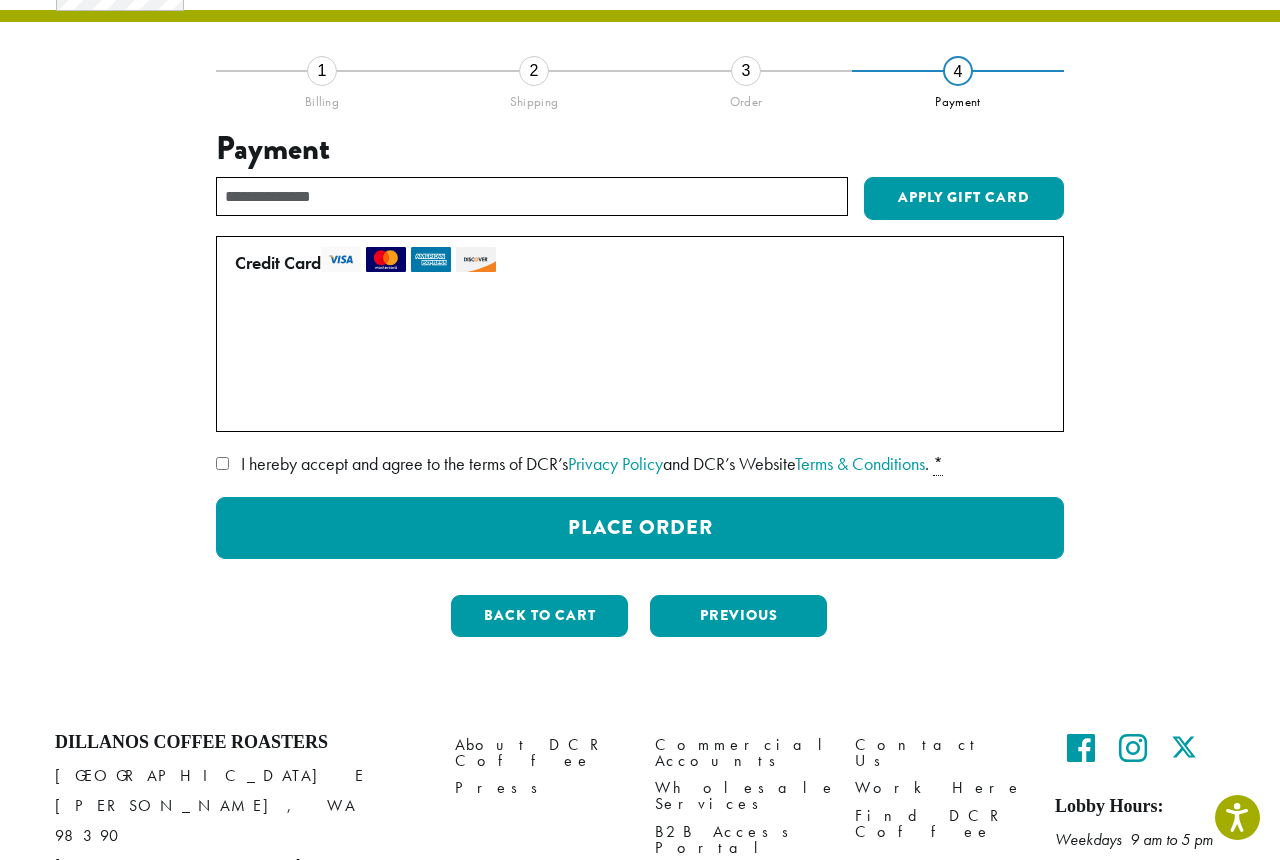 click on "**********" at bounding box center (640, 361) 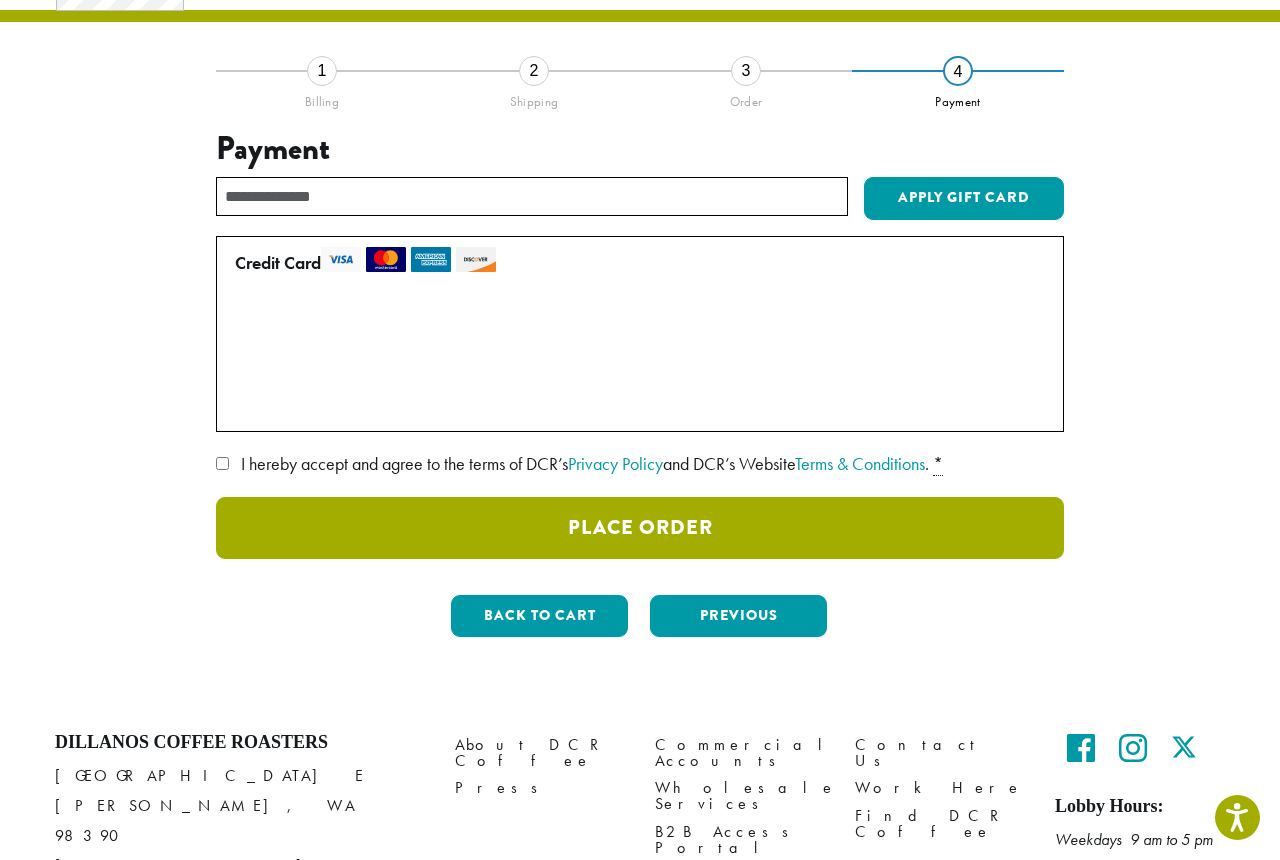click on "Place Order" at bounding box center (640, 528) 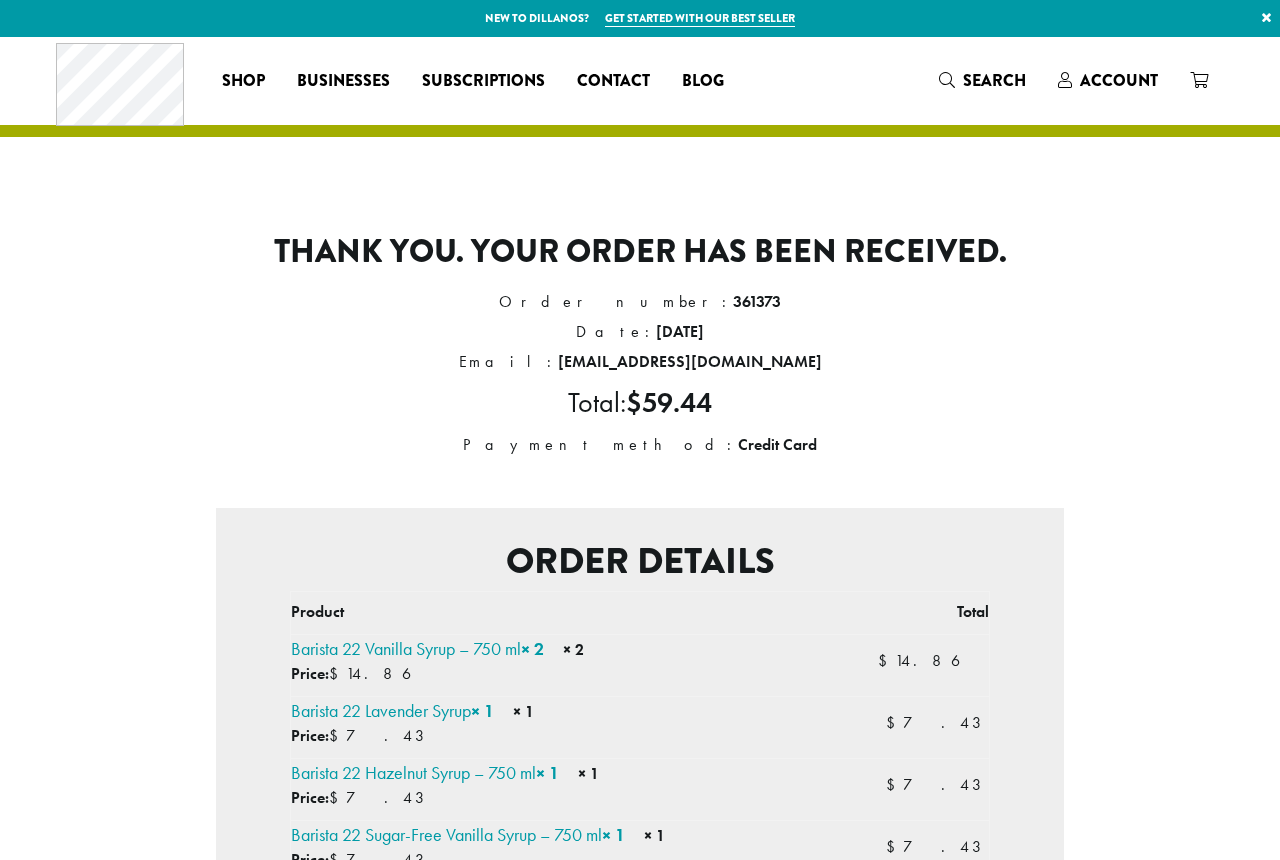 scroll, scrollTop: 0, scrollLeft: 0, axis: both 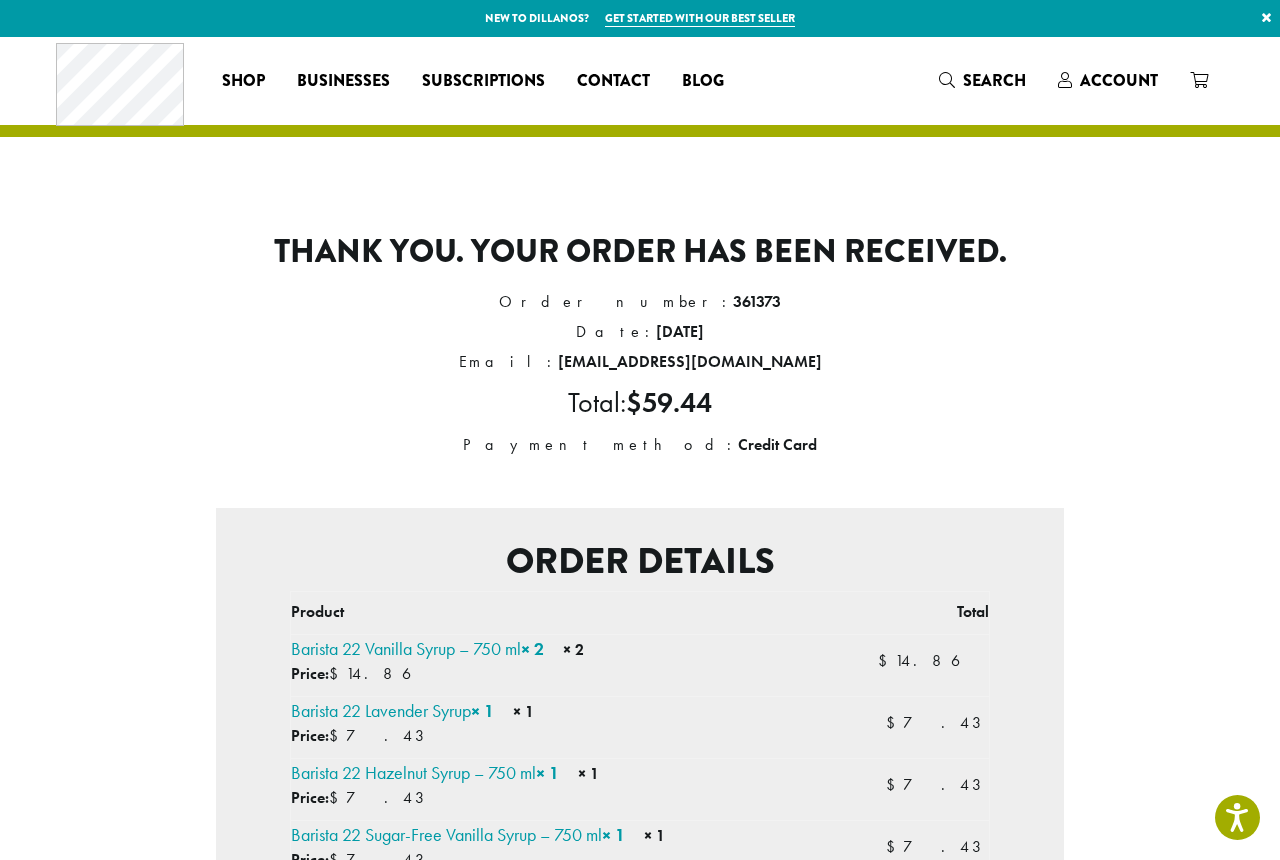 click on "Thank you. Your order has been received.
Order number:					 361373
Date:					 July 7, 2025
Email:						 dudleysbookshopcafe@gmail.com
Total:					 $ 59.44
Payment method:						 Credit Card
Order details
Product
Total
Barista 22 Vanilla Syrup – 750 ml  × 2   × 2
Price:  $ 14.86
$ 14.86
Barista 22 Lavender Syrup  × 1   × 1
Price:  $ 7.43
$ 7.43
Barista 22 Hazelnut Syrup – 750 ml  × 1   × 1
Price:  $ 7.43
$ 7.43
Barista 22 Sugar-Free Vanilla Syrup – 750 ml  × 1   × 1
Price:  $ 7.43
$ 7.43
Barista 22 Coconut Syrup  × 1   × 1
Price:  $ 7.43
$ 7.43
Barista 22 Raspberry Syrup  × 2" at bounding box center (640, 843) 